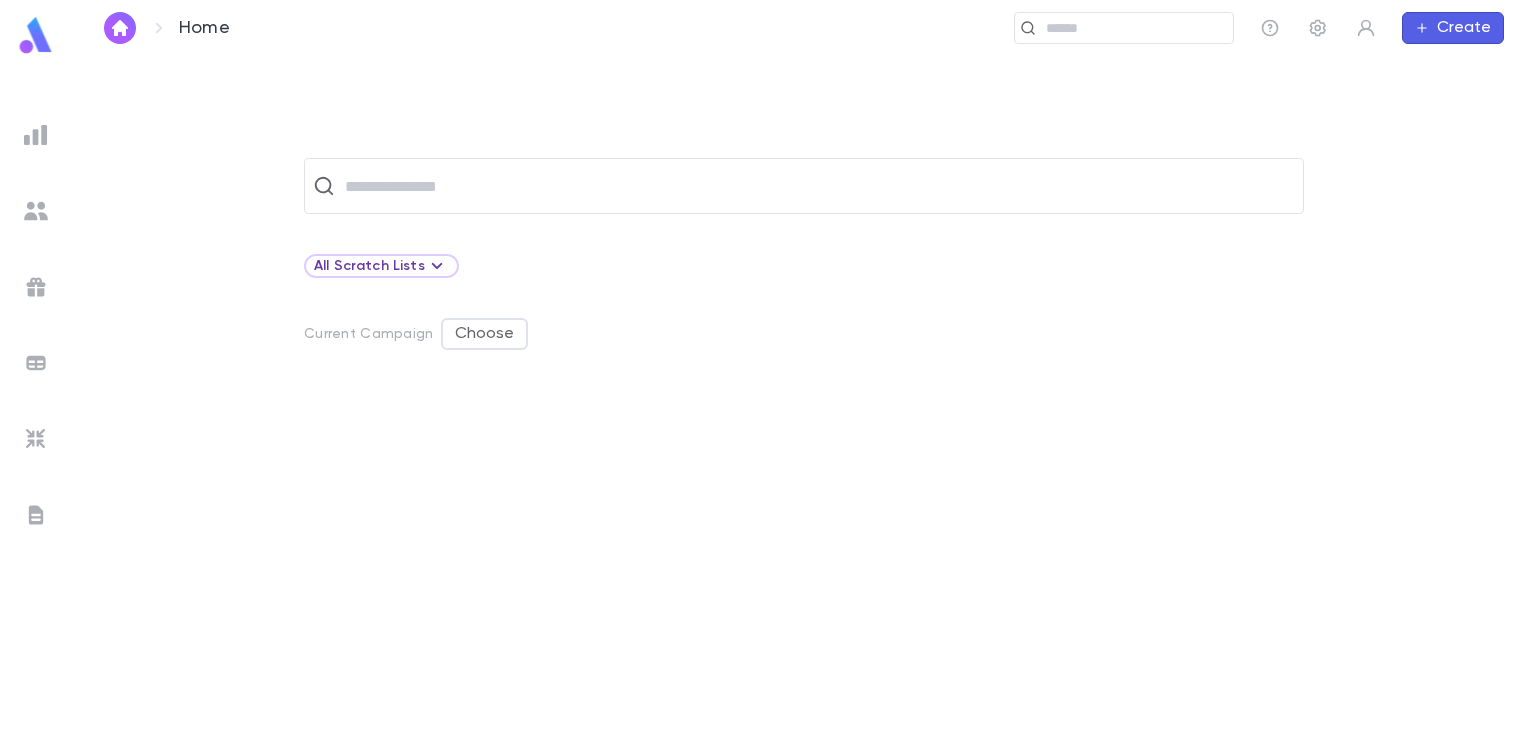 scroll, scrollTop: 0, scrollLeft: 0, axis: both 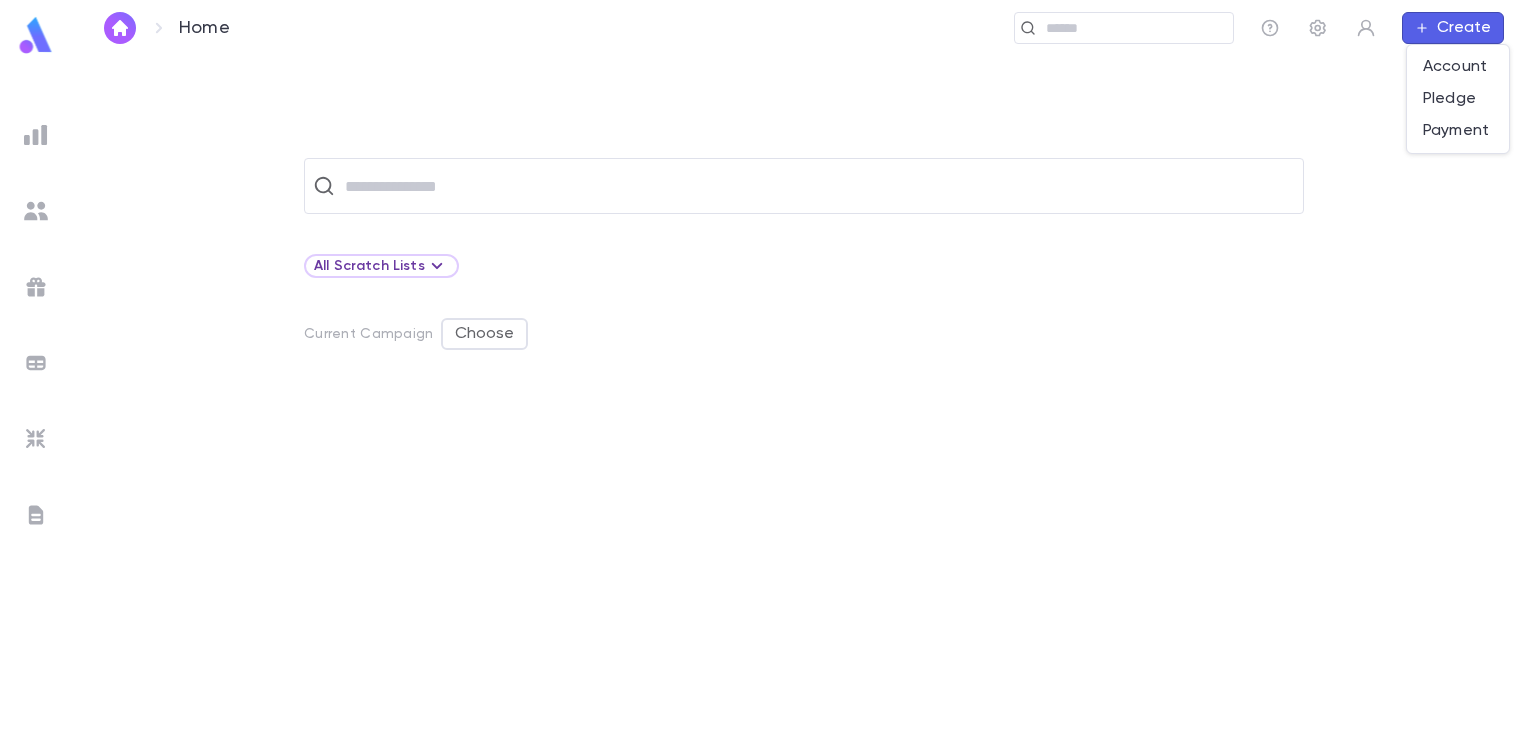 click at bounding box center [768, 369] 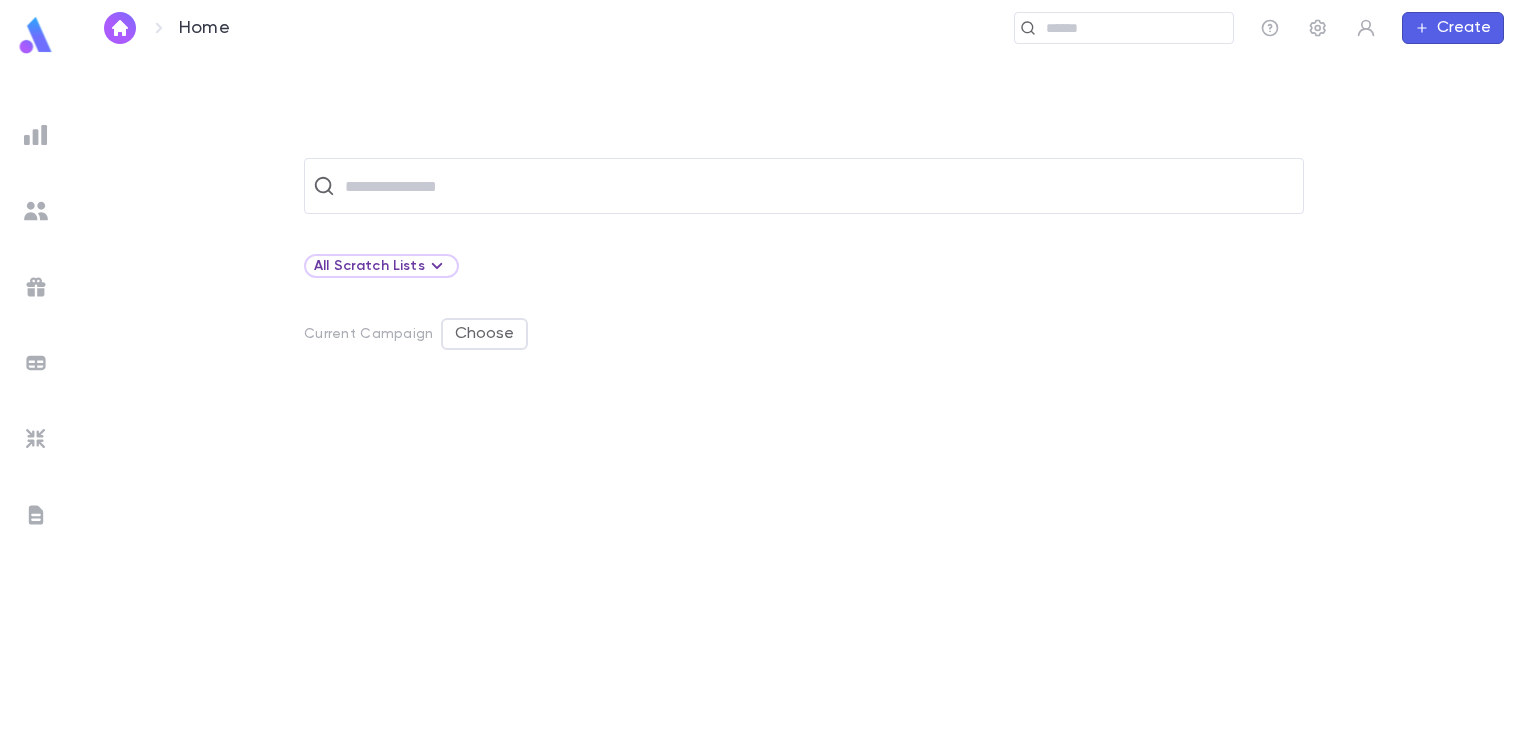 click at bounding box center (36, 35) 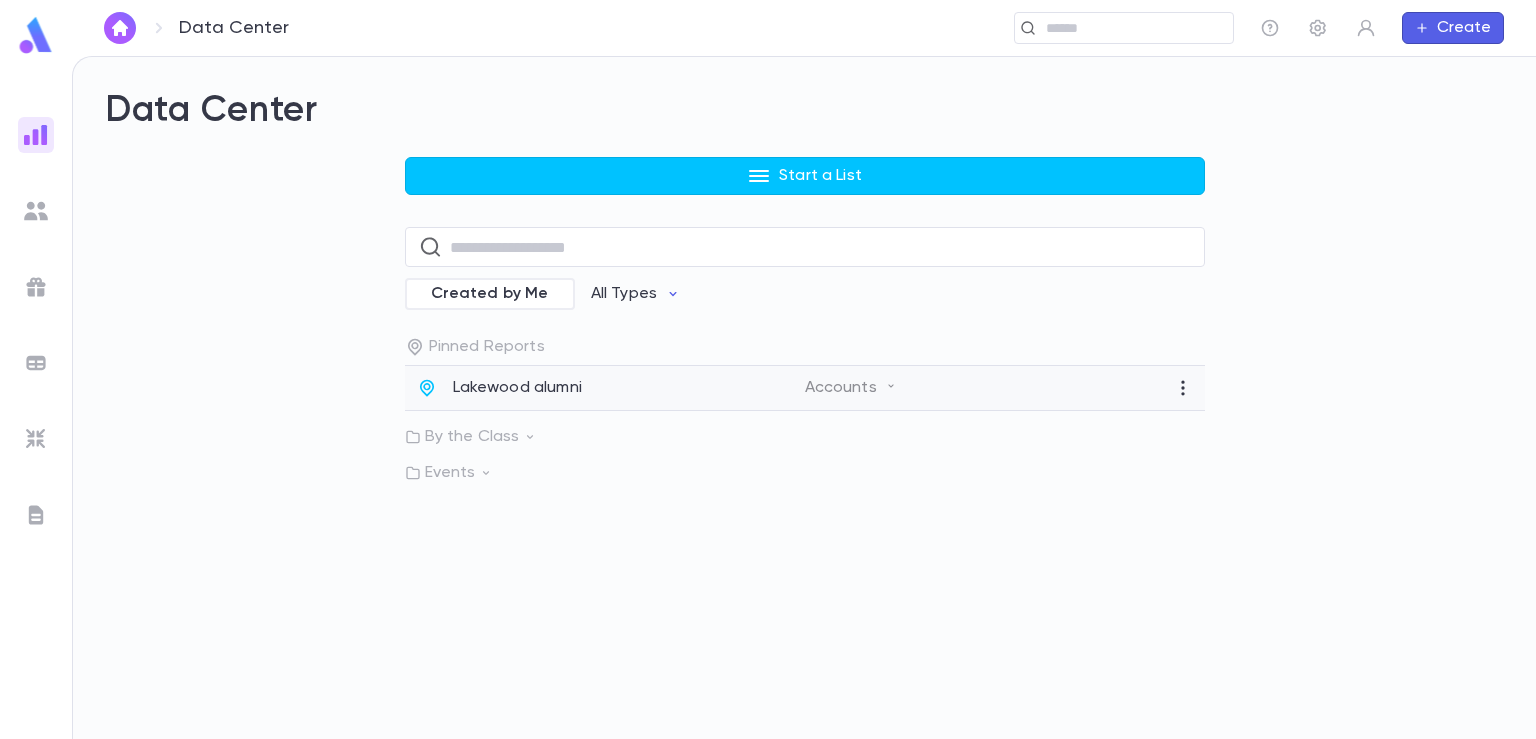 click on "Lakewood alumni" at bounding box center (517, 388) 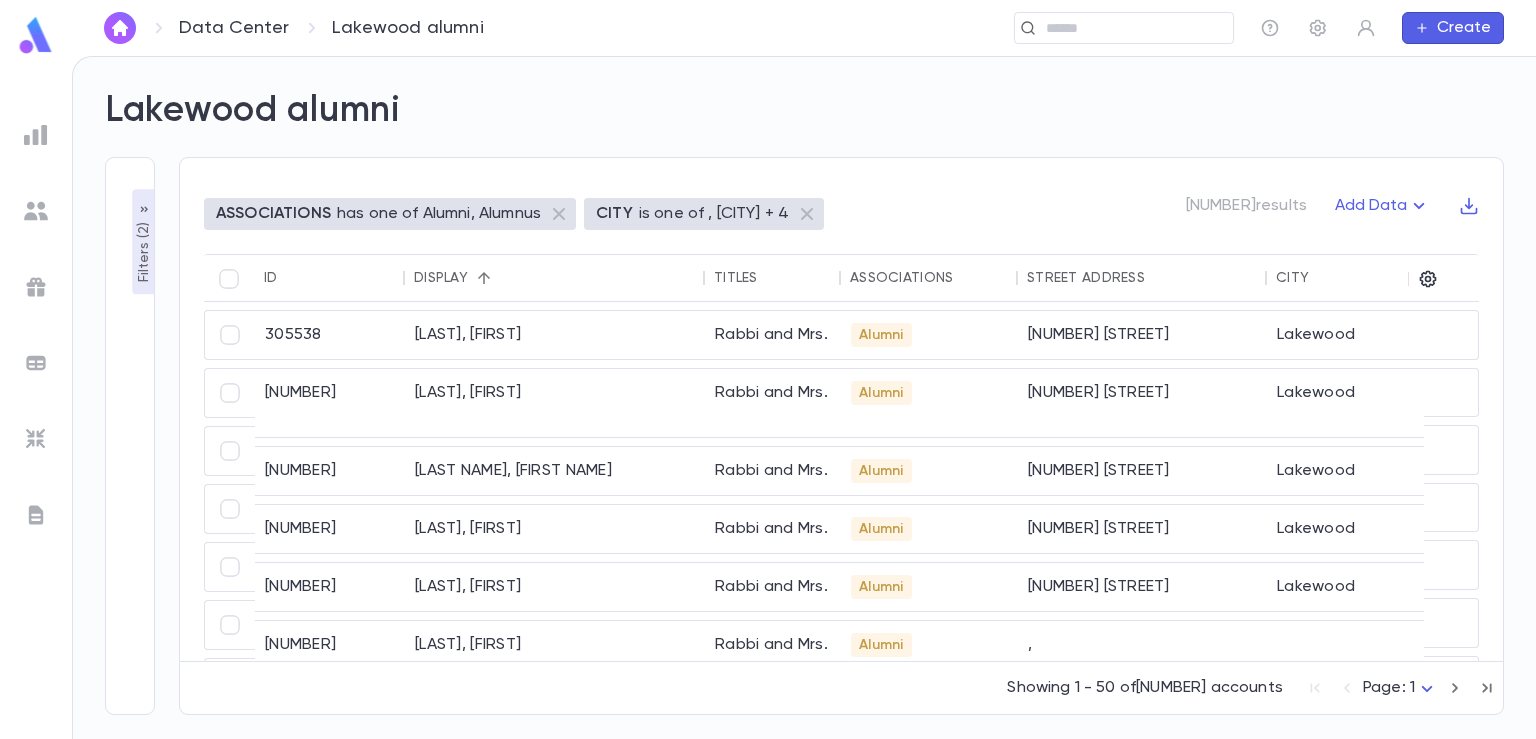 click at bounding box center (36, 211) 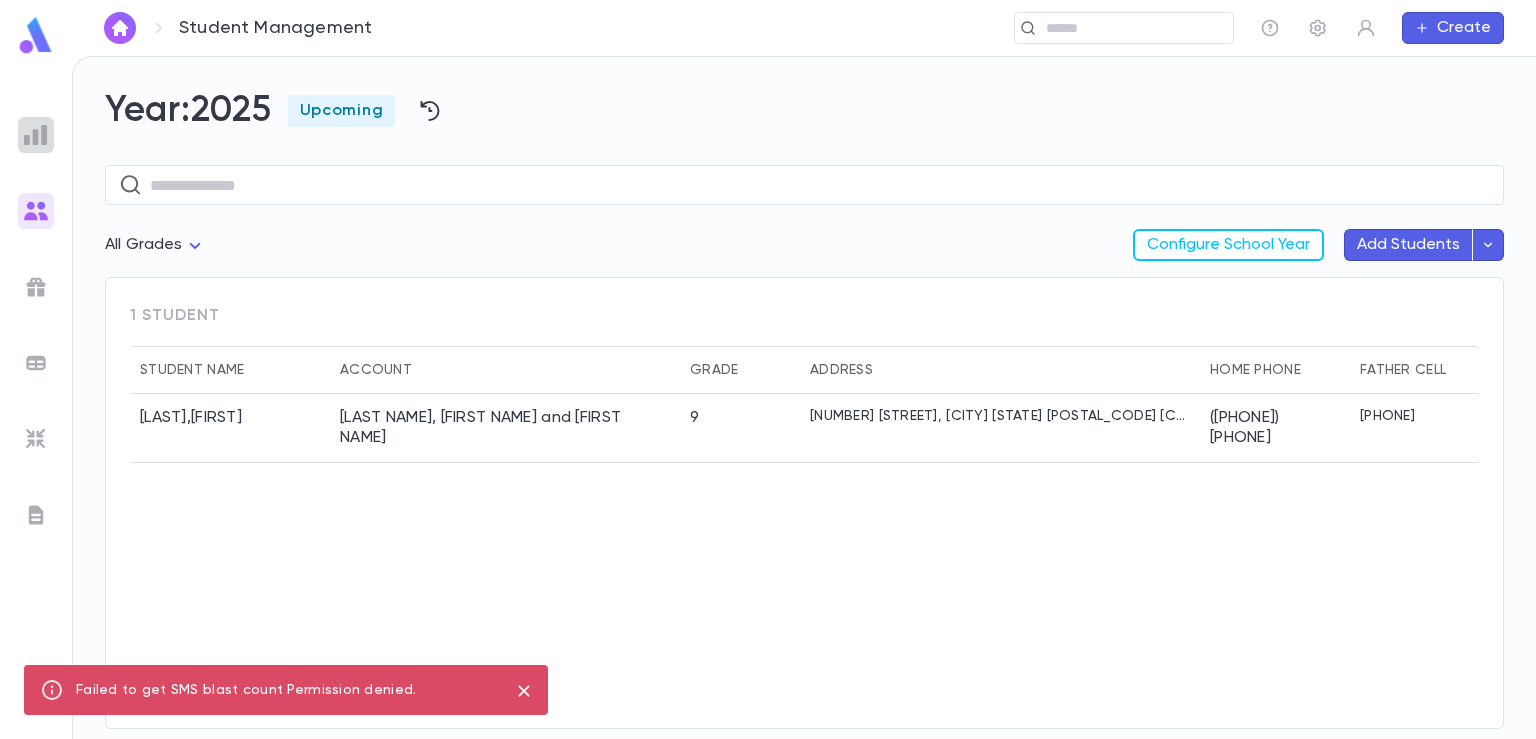 click at bounding box center (36, 135) 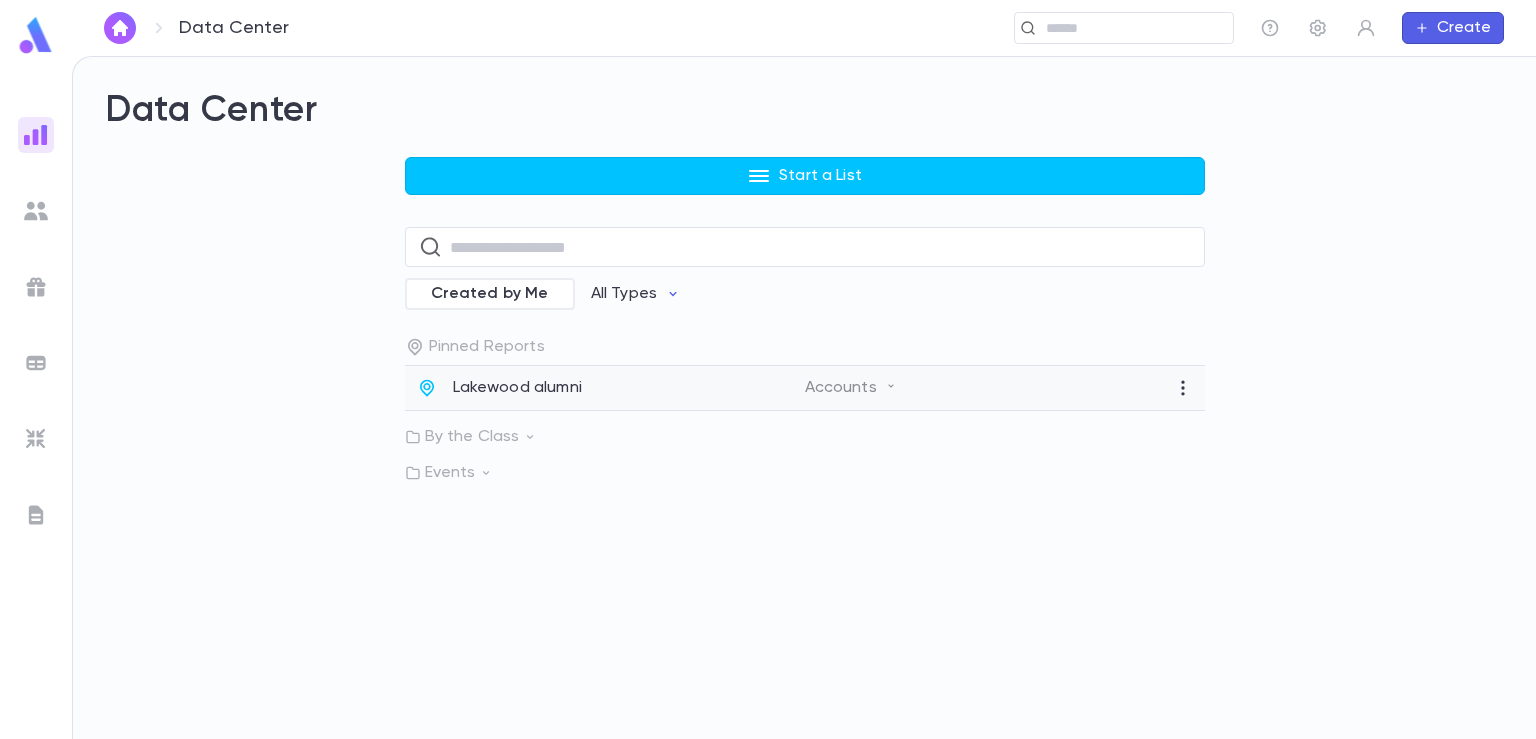 click on "Accounts" at bounding box center (851, 388) 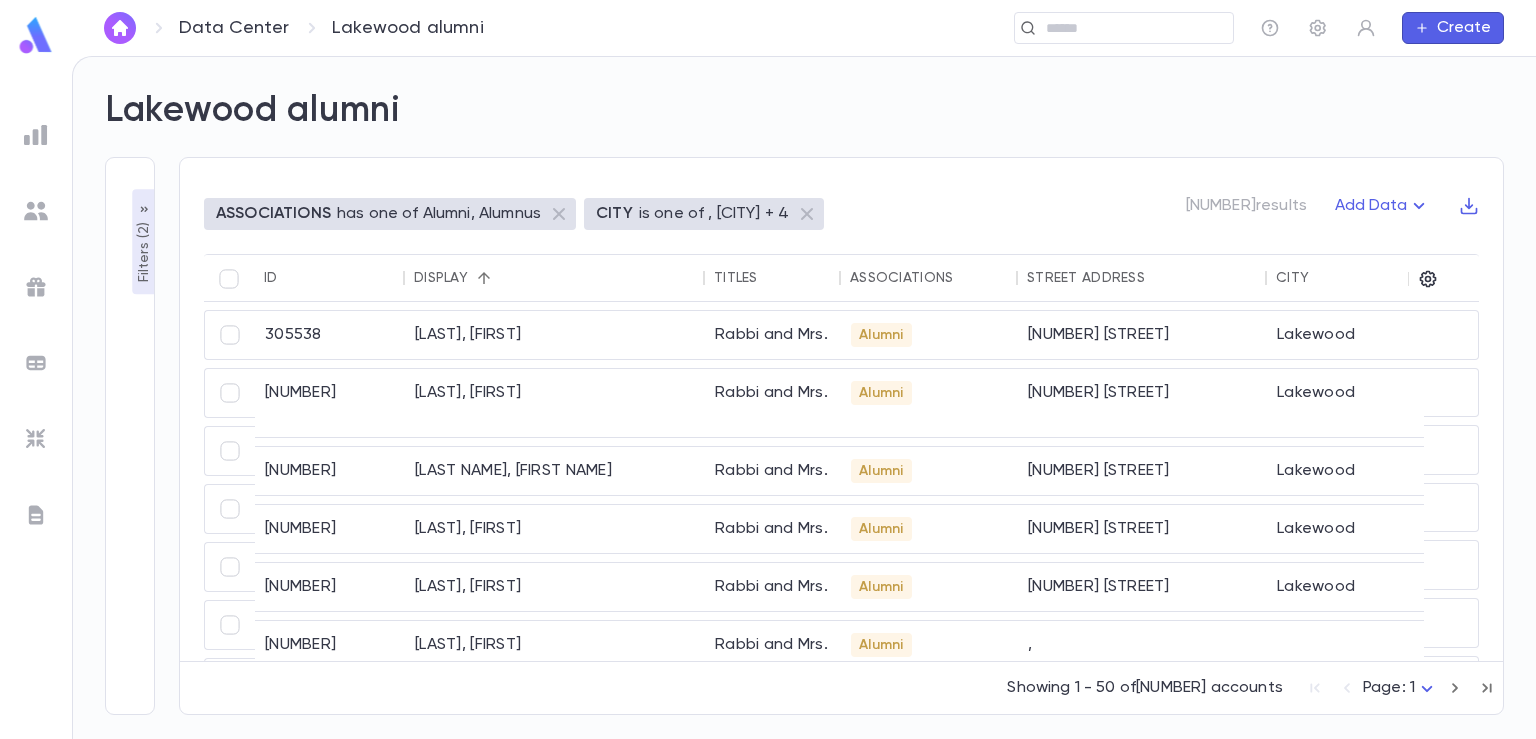 click on "Data Center" at bounding box center [234, 28] 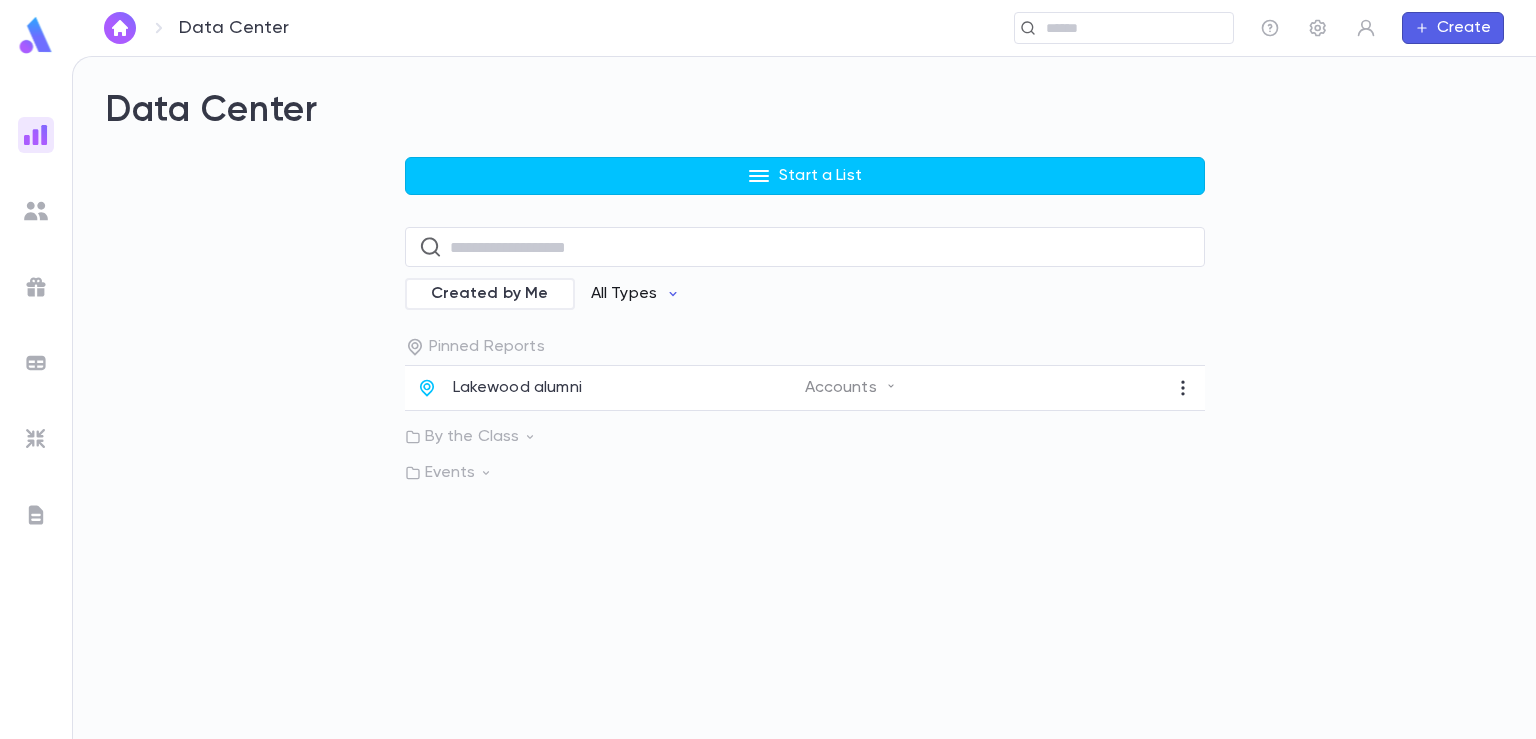 click on "All Types" at bounding box center [624, 294] 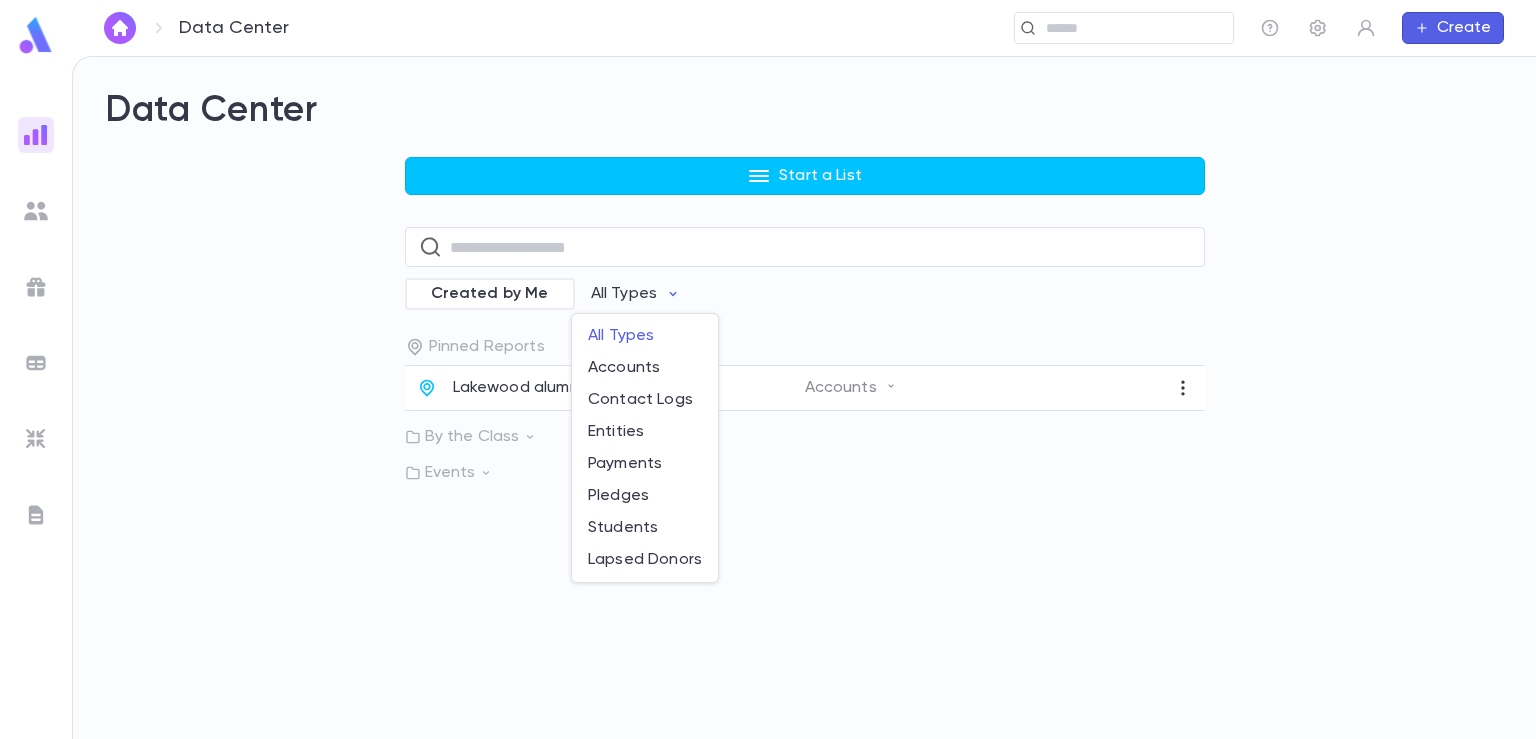 click at bounding box center (768, 369) 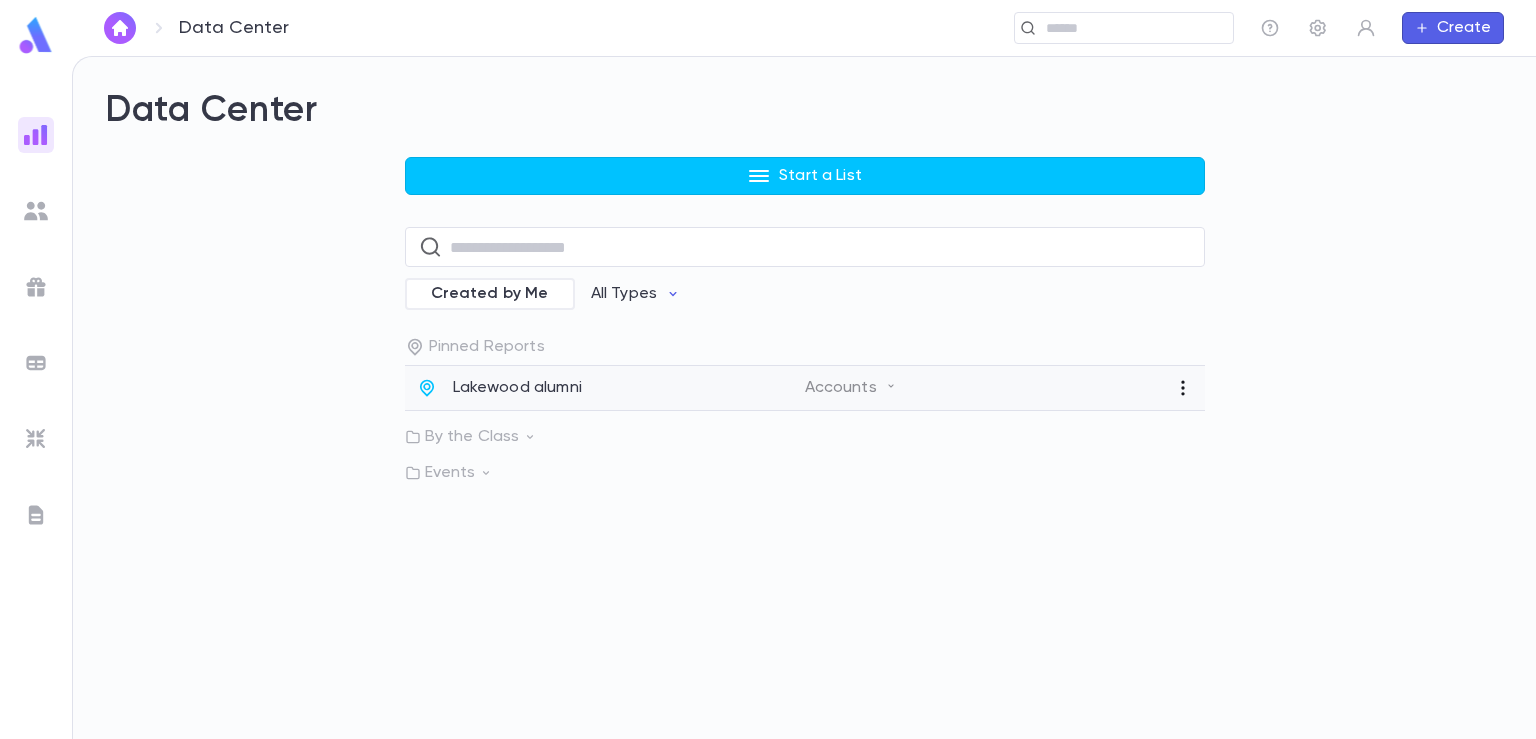 click 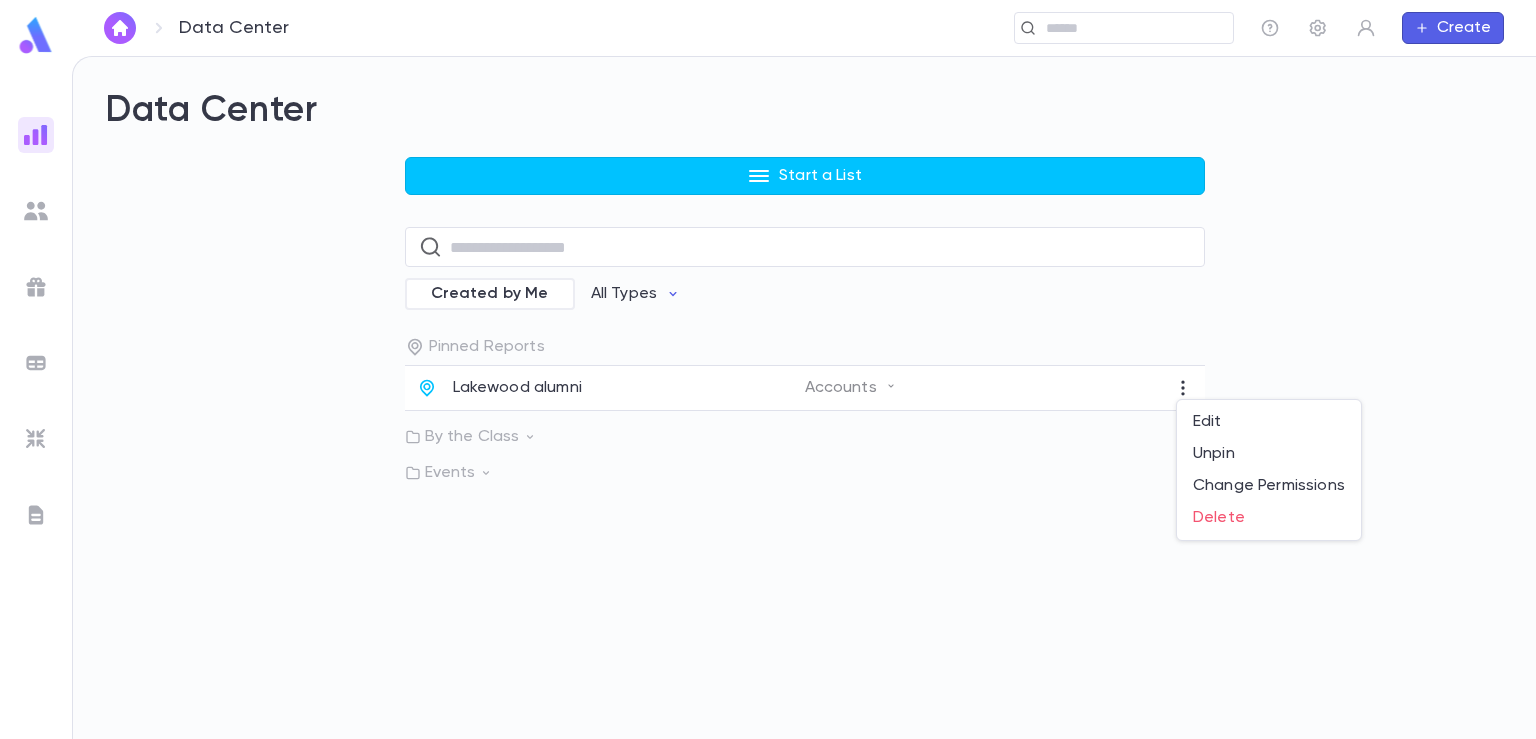 click at bounding box center [768, 369] 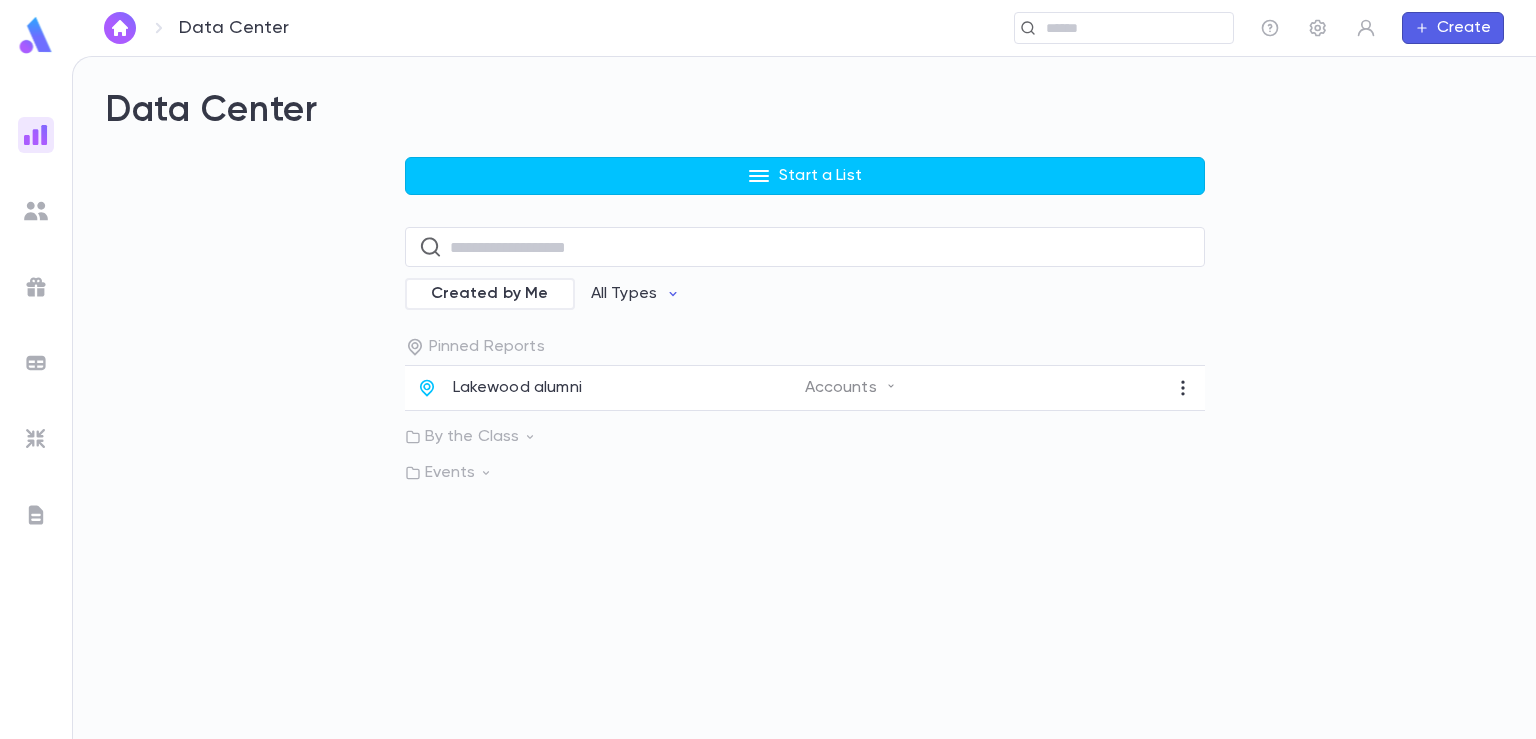 click 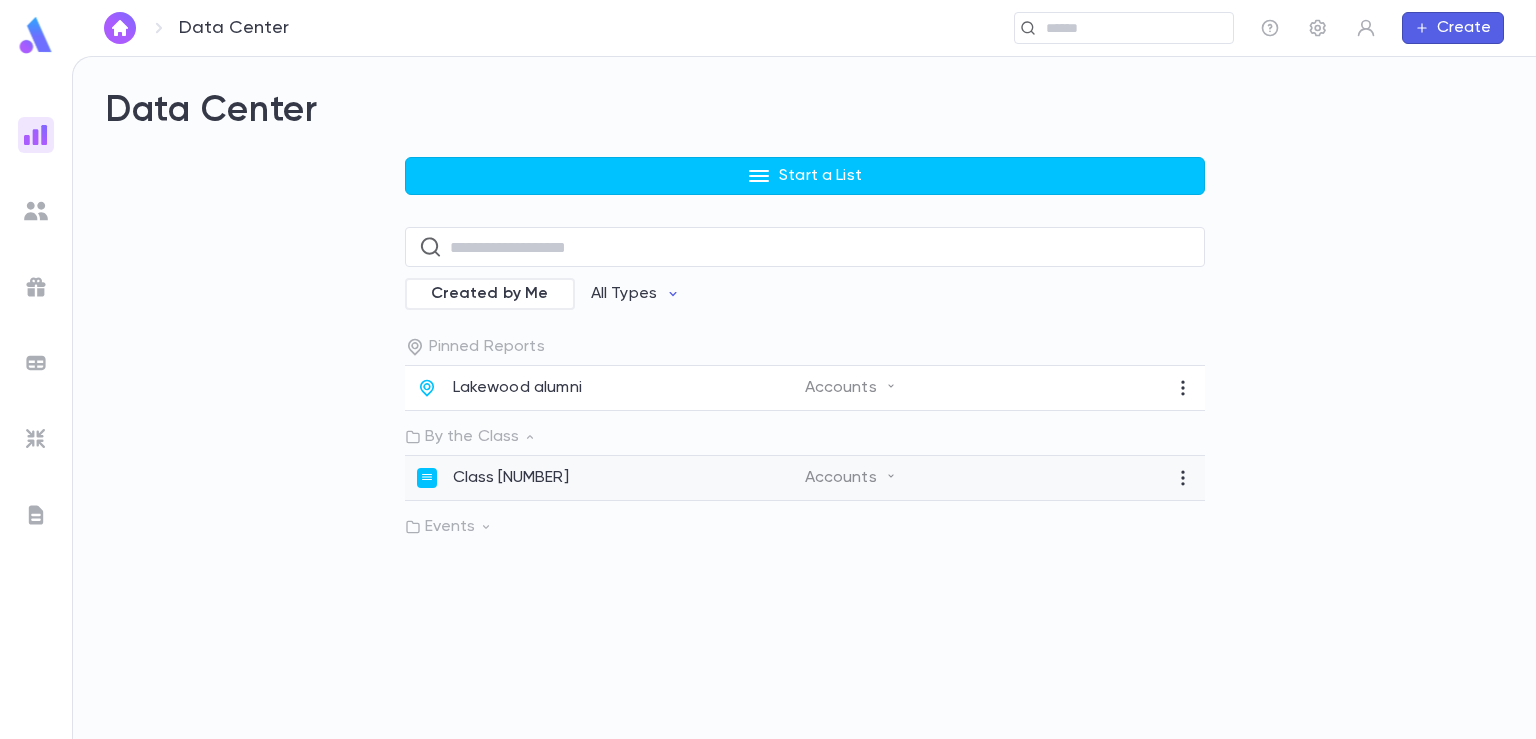 click on "Class [NUMBER]" at bounding box center (611, 478) 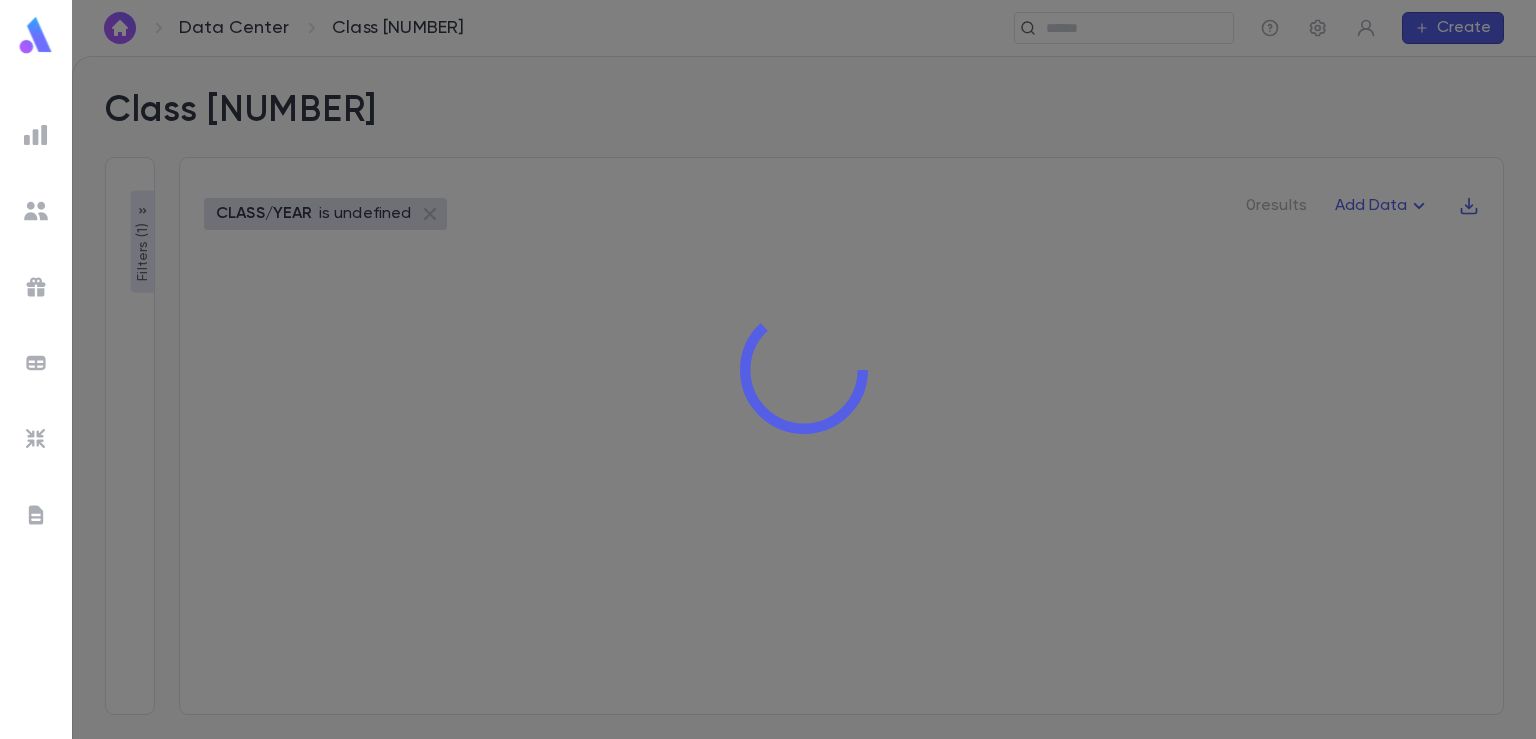 type on "**********" 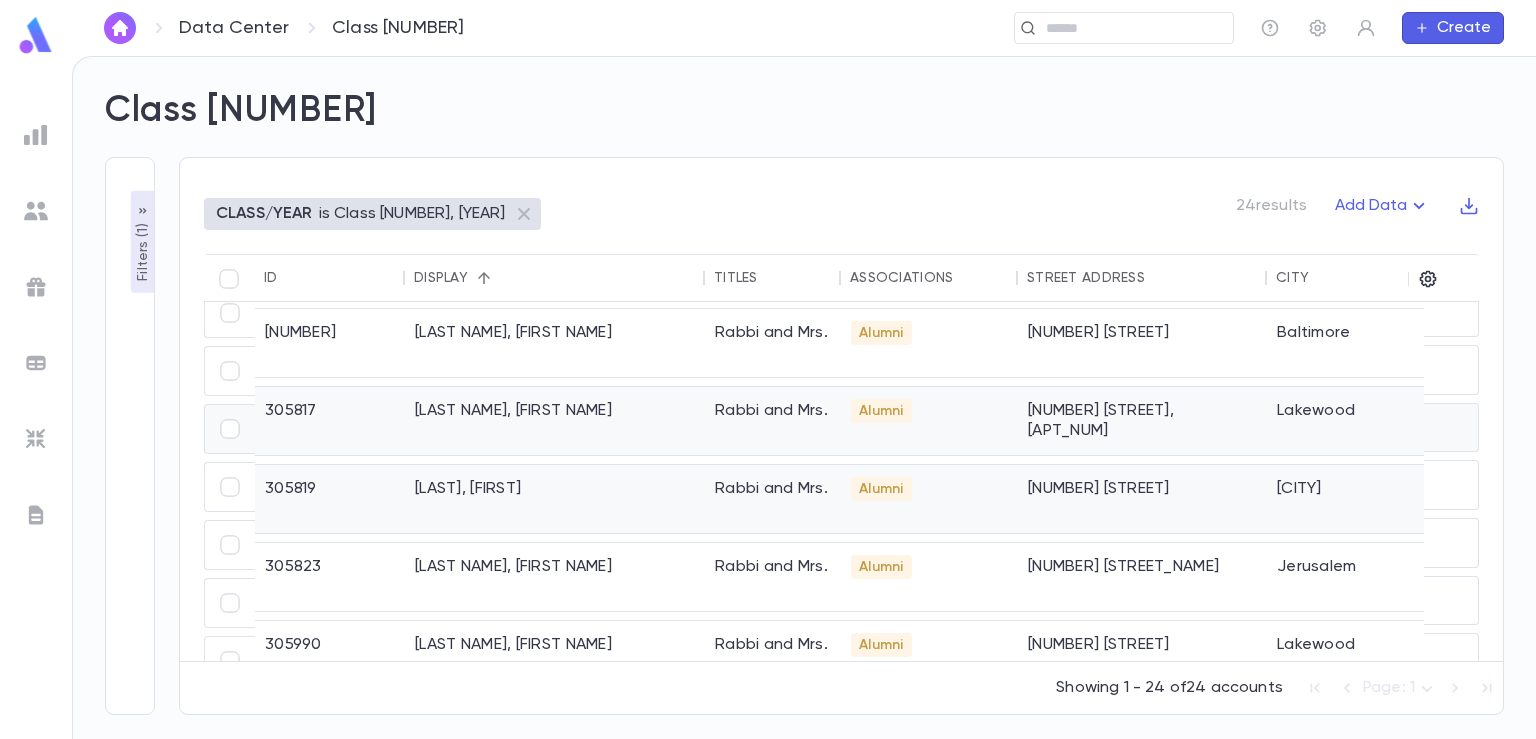scroll, scrollTop: 100, scrollLeft: 0, axis: vertical 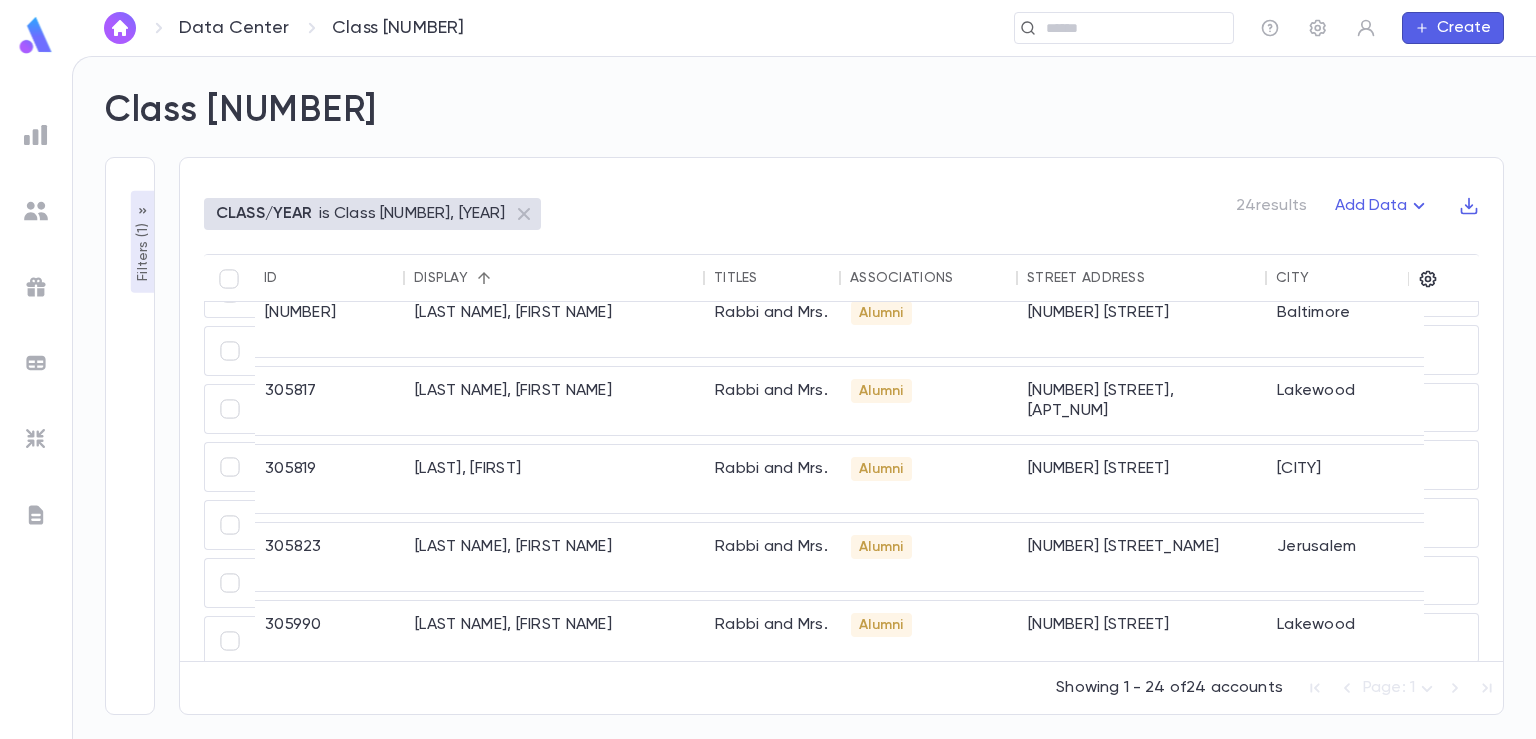 click on "Filters ( 1 )" at bounding box center (143, 250) 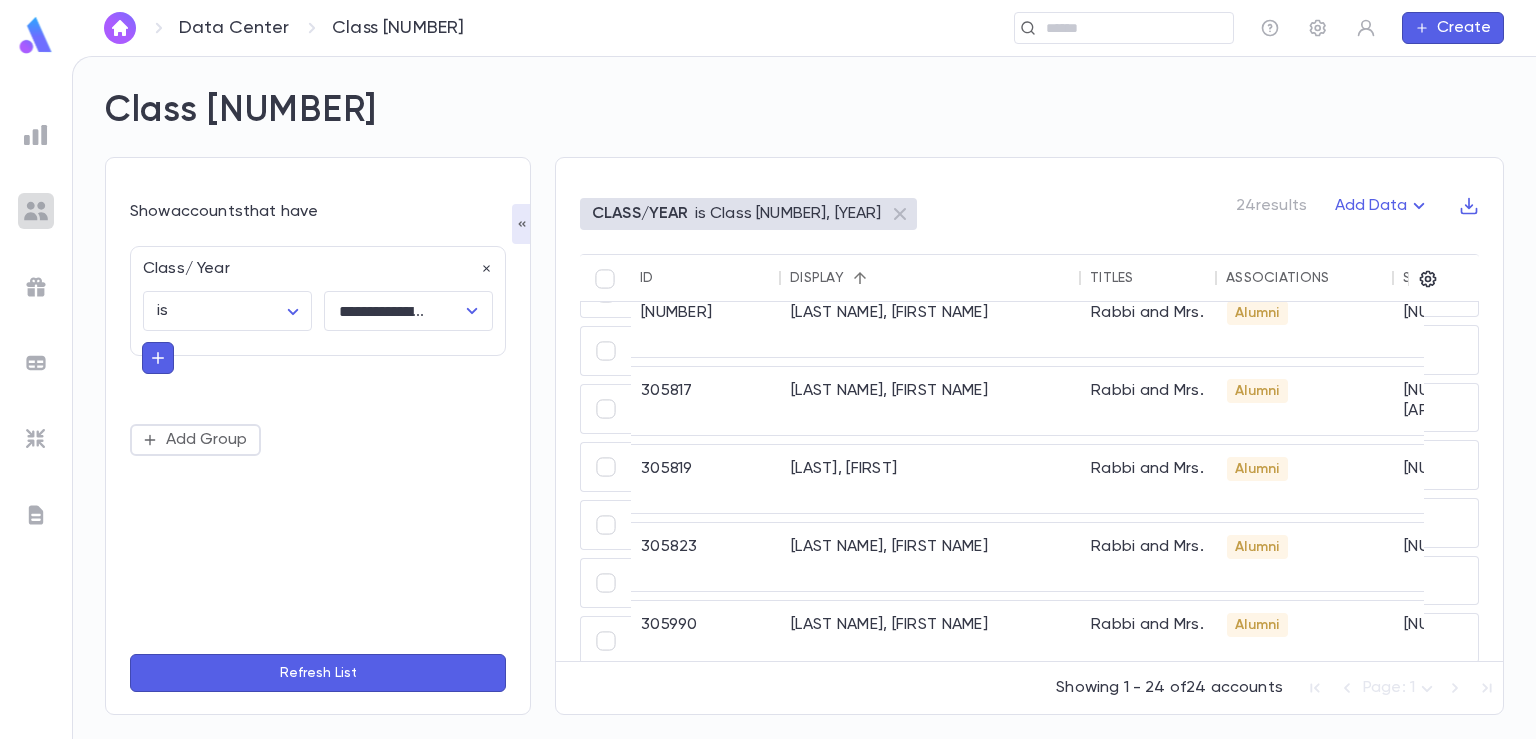 click at bounding box center [36, 211] 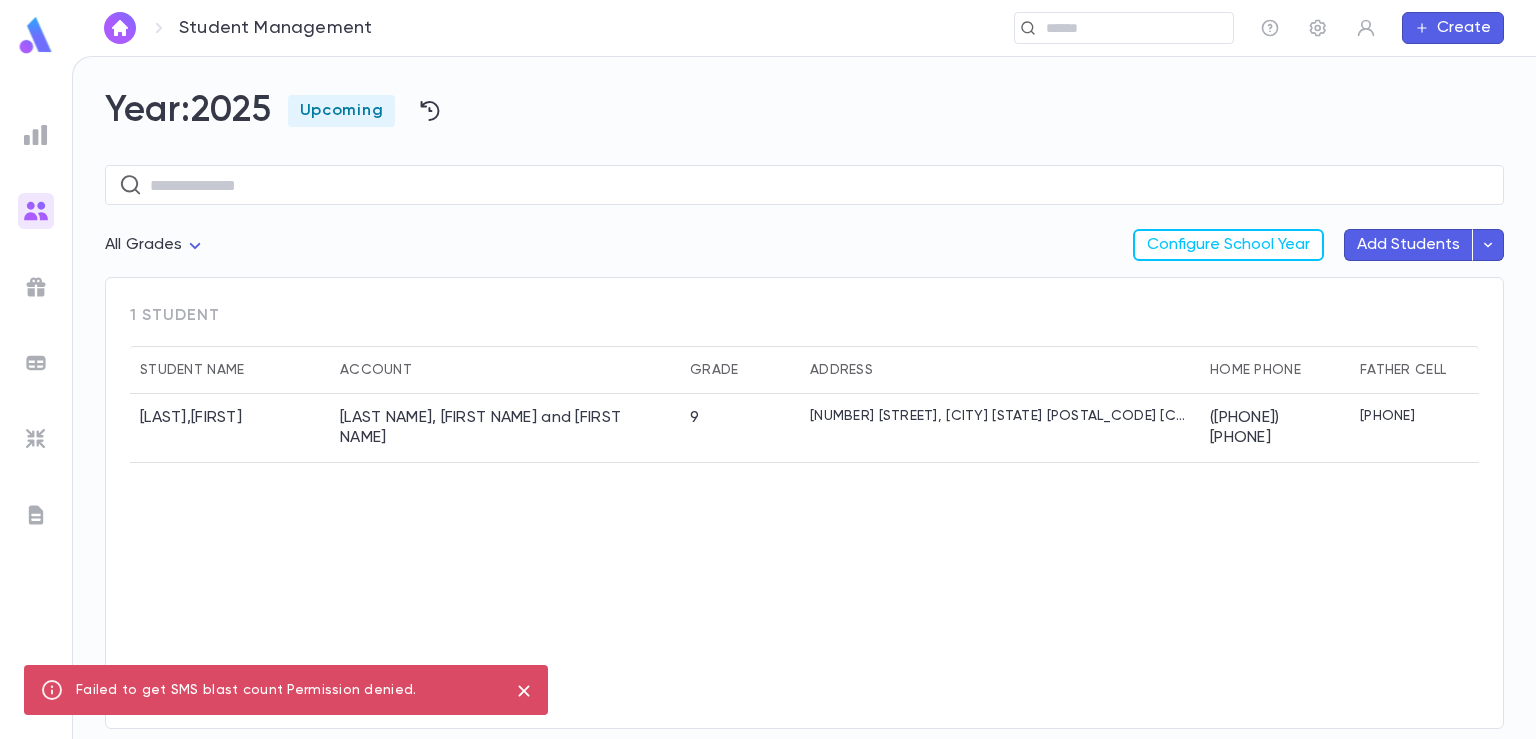 click at bounding box center (36, 287) 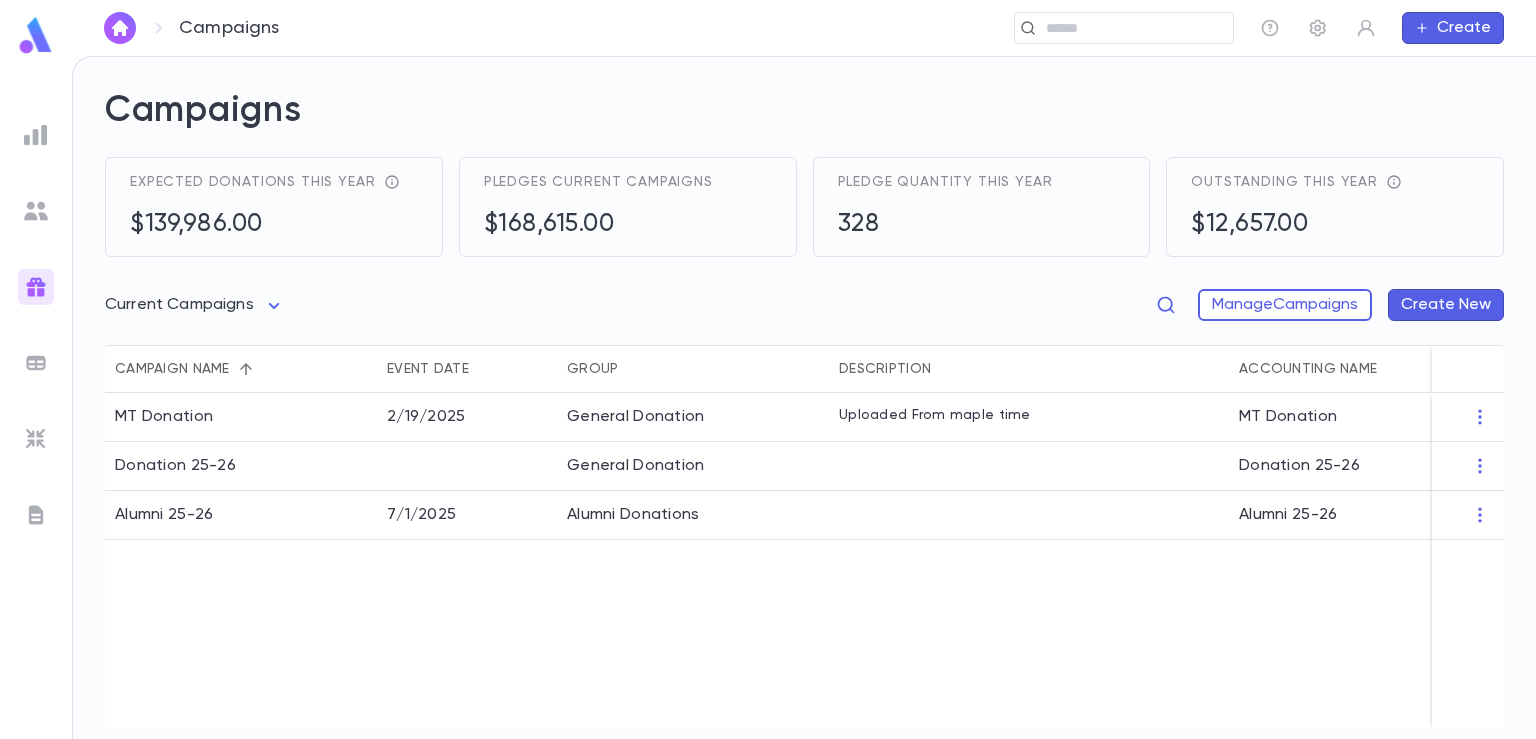 click at bounding box center (36, 35) 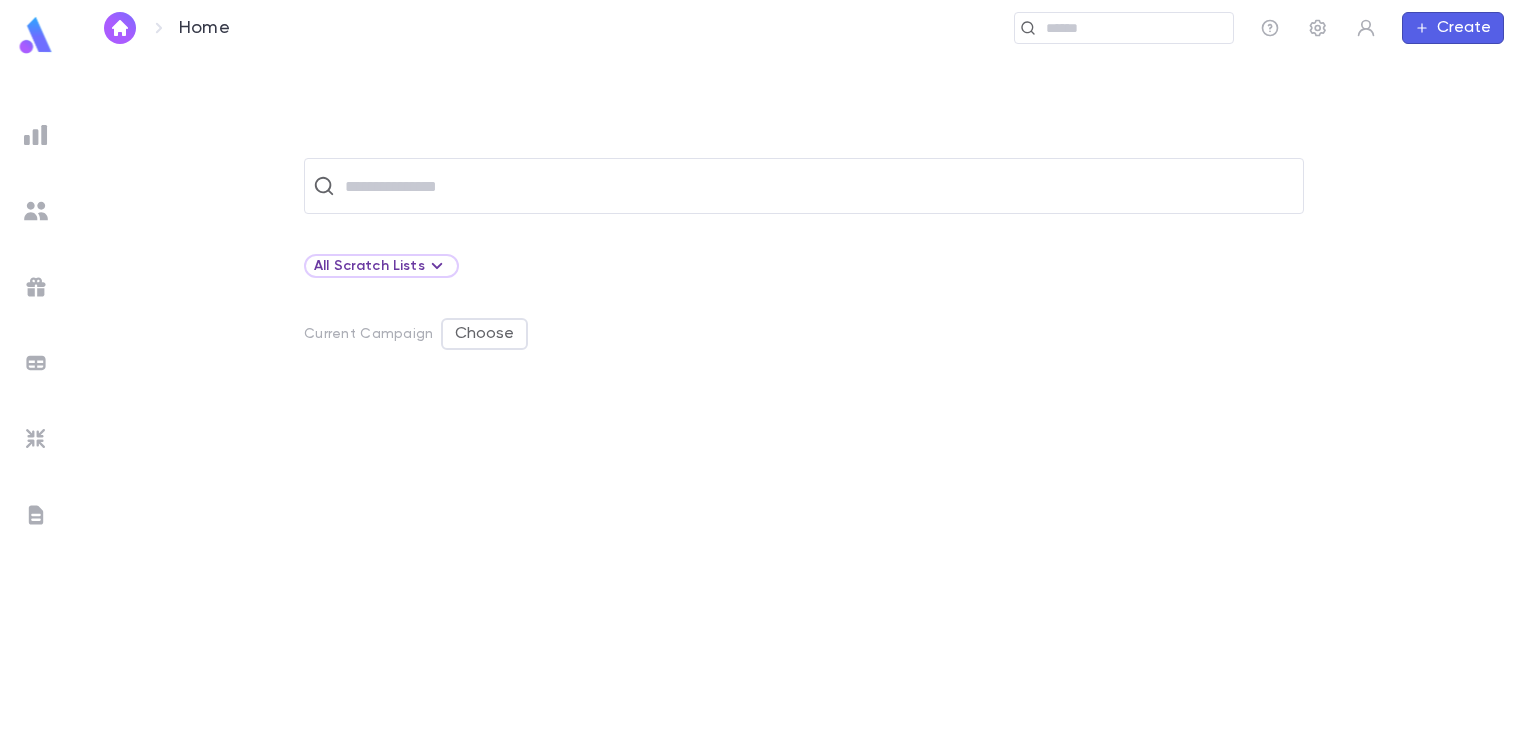 click at bounding box center (36, 135) 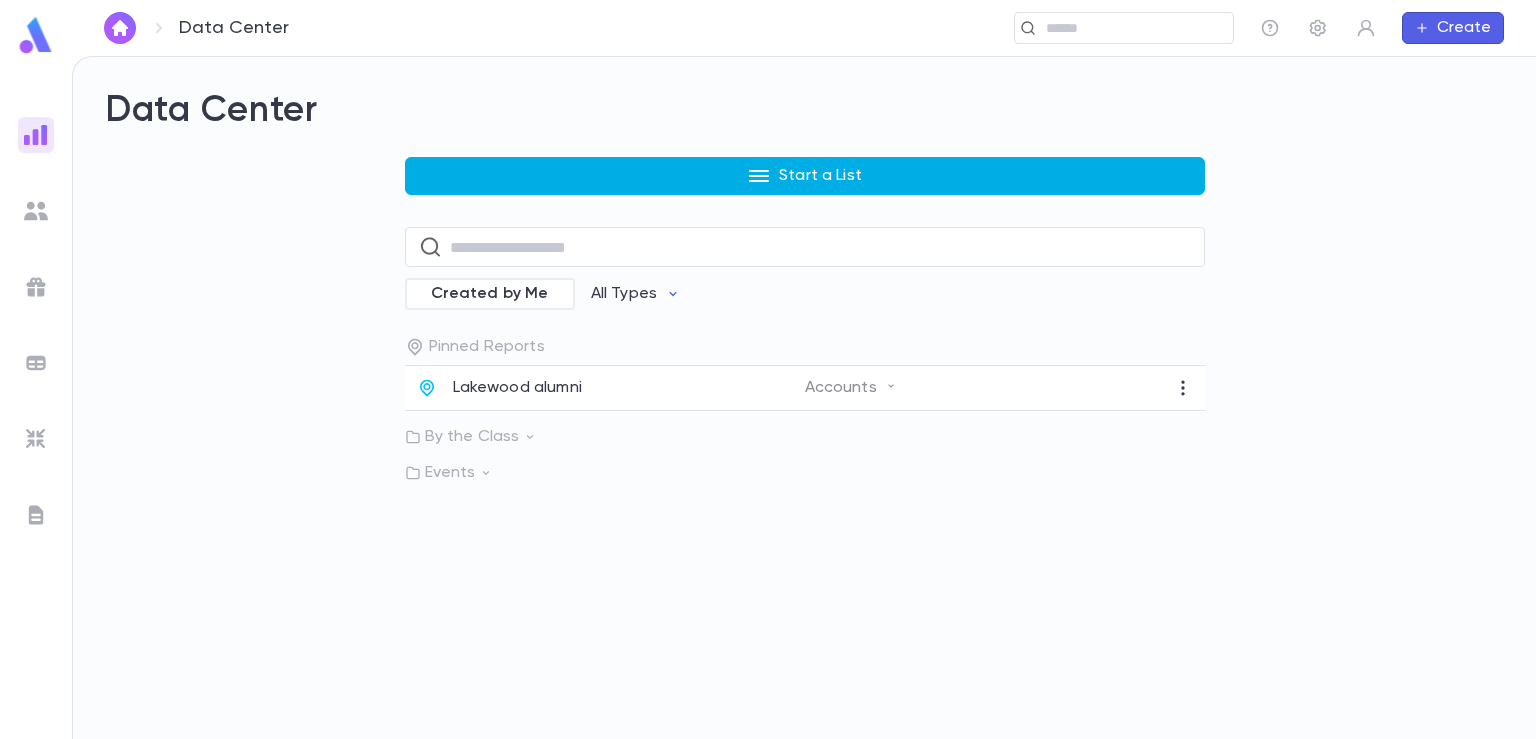 click on "Start a List" at bounding box center (805, 176) 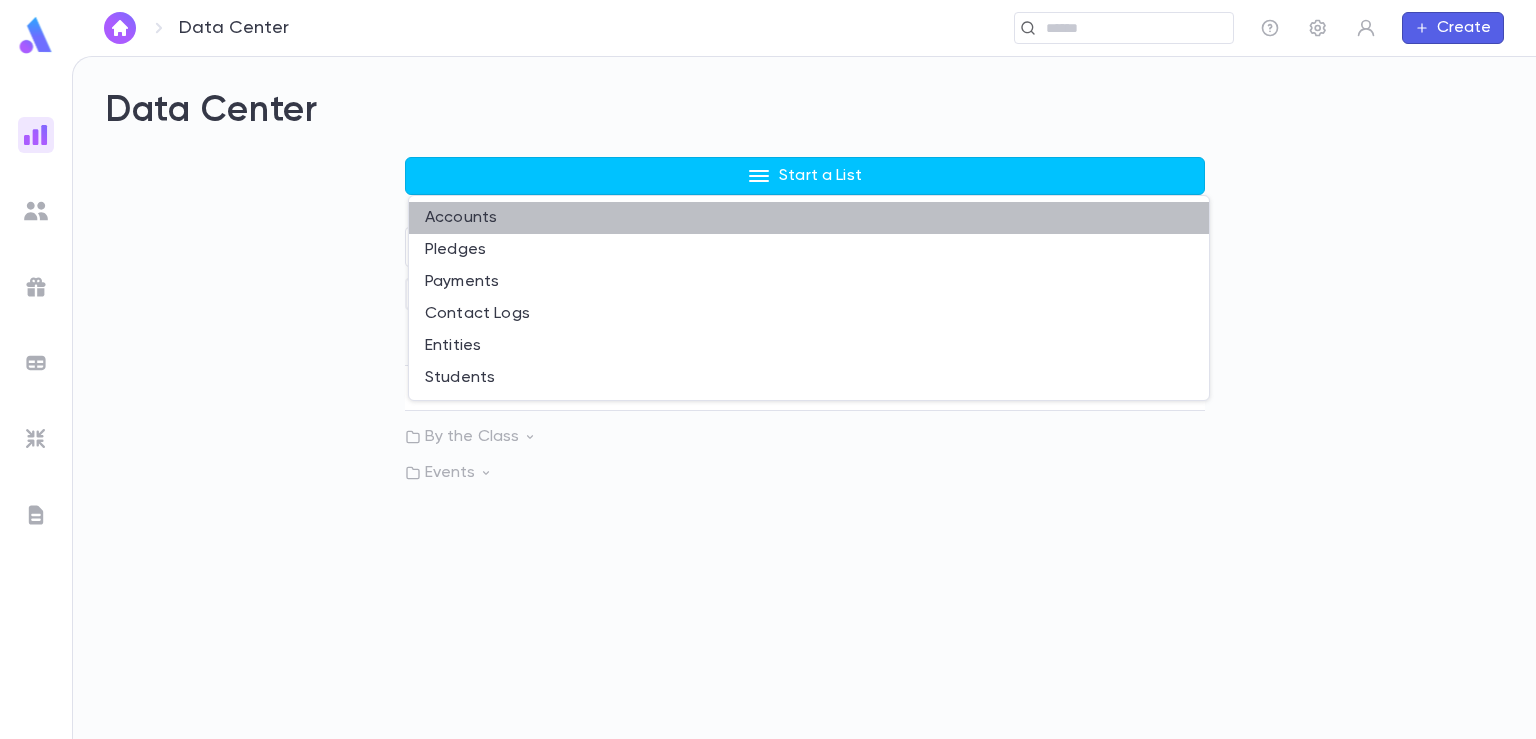 click on "Accounts" at bounding box center [809, 218] 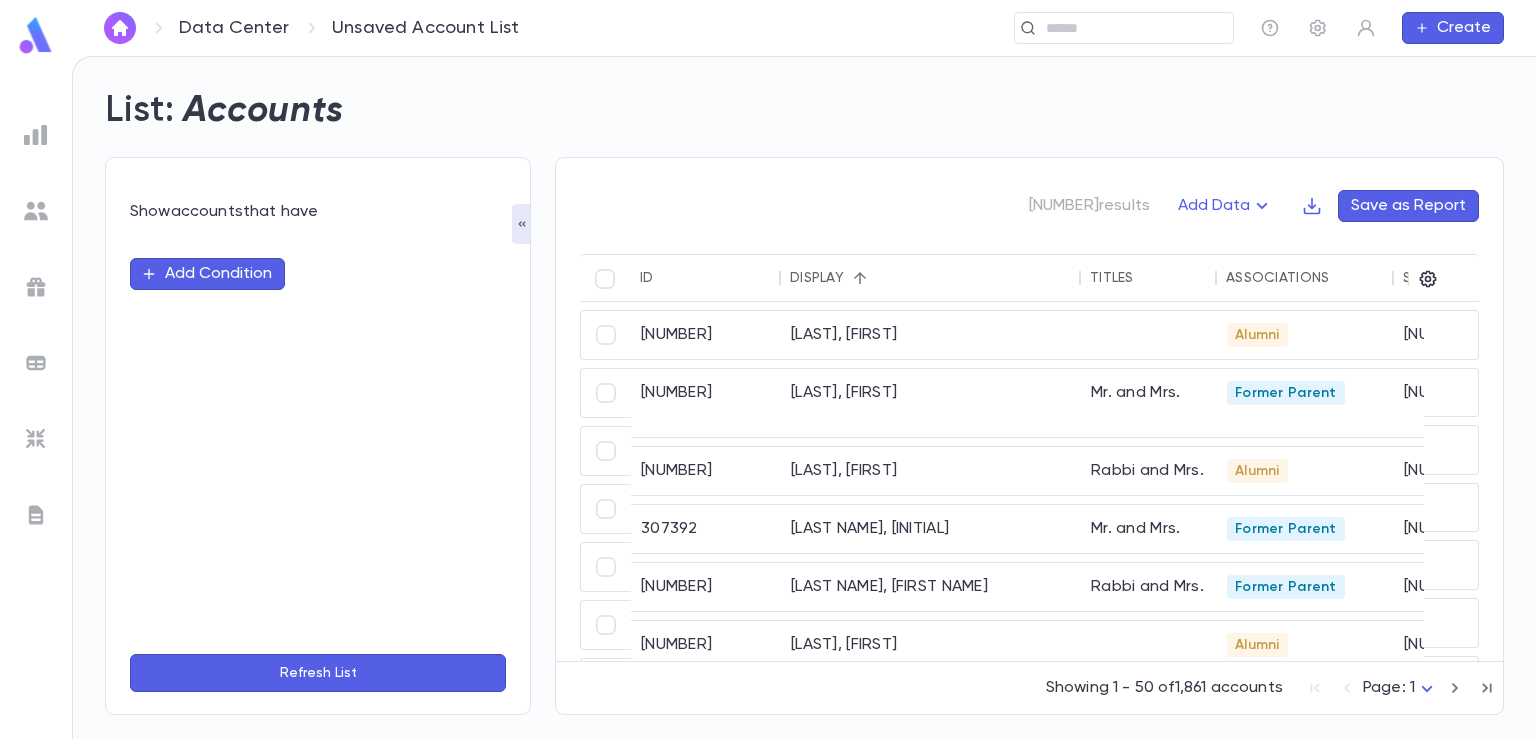 click on "Add Condition" at bounding box center [207, 274] 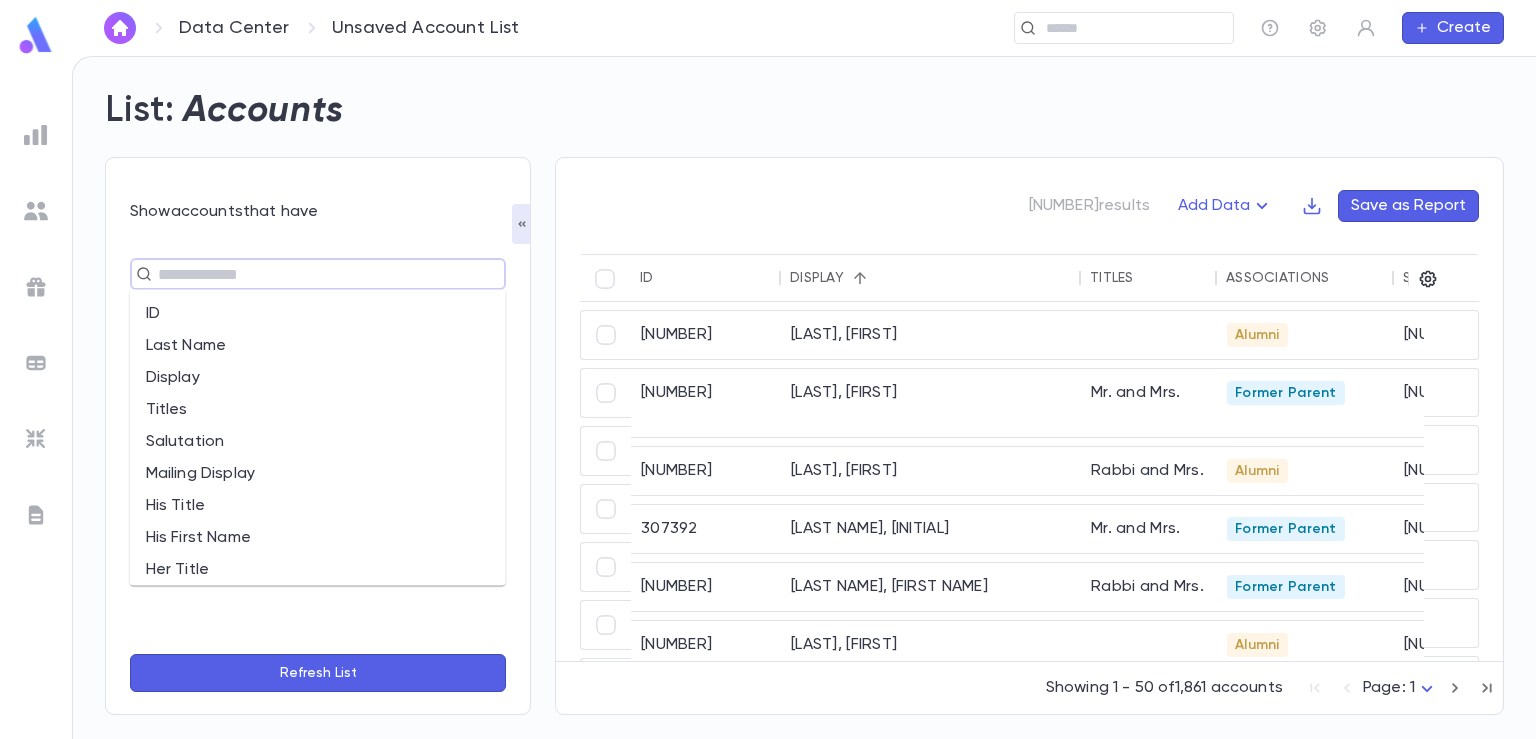 click at bounding box center (309, 274) 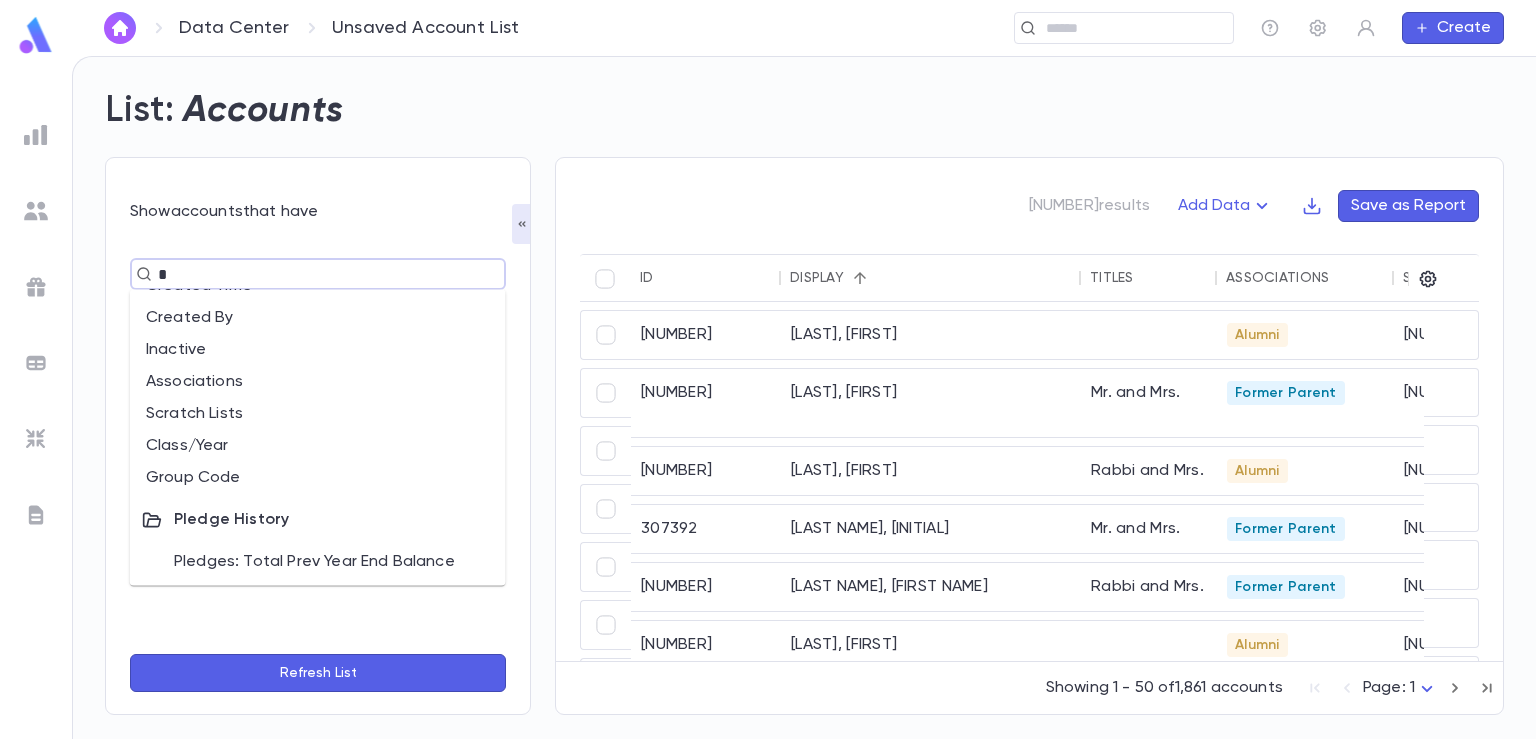 scroll, scrollTop: 0, scrollLeft: 0, axis: both 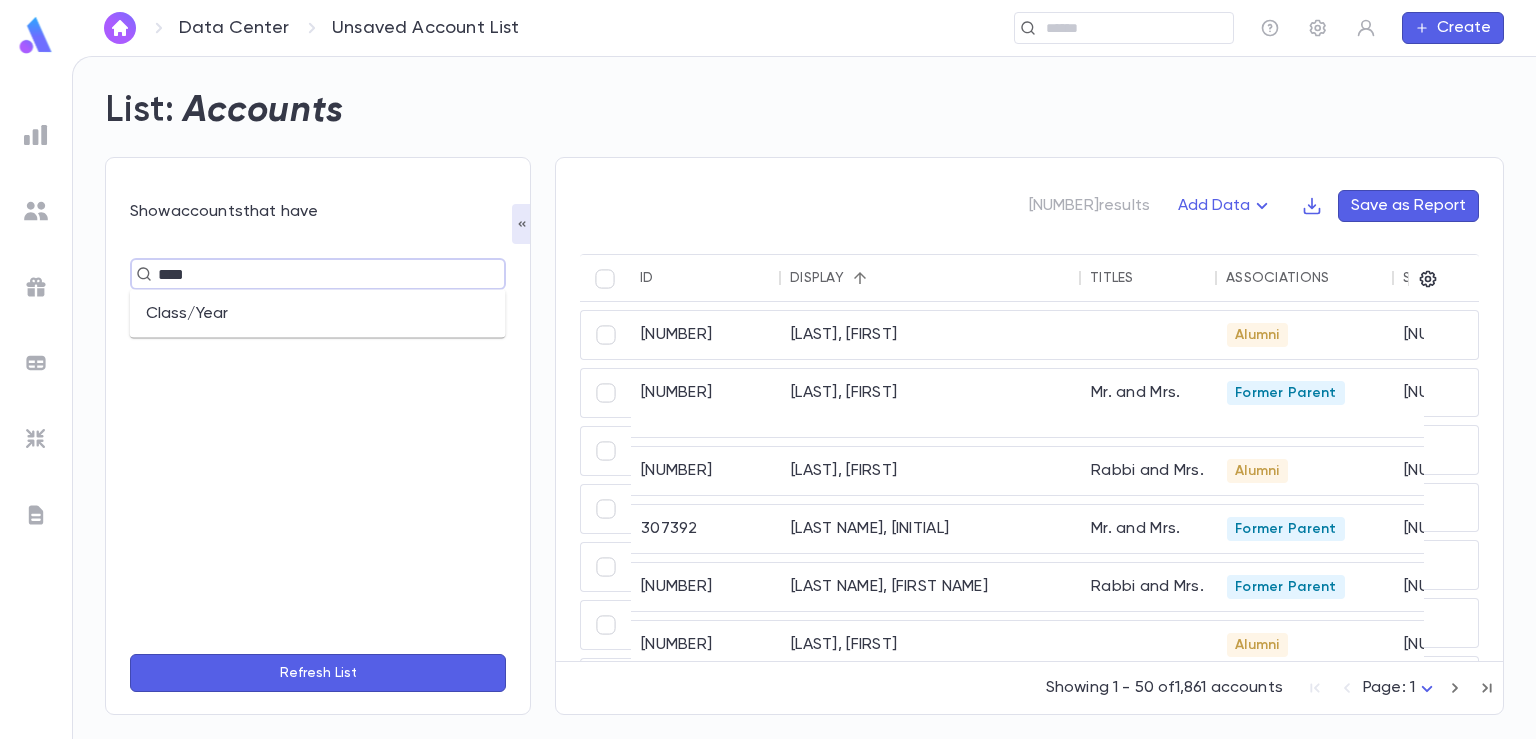 type on "*****" 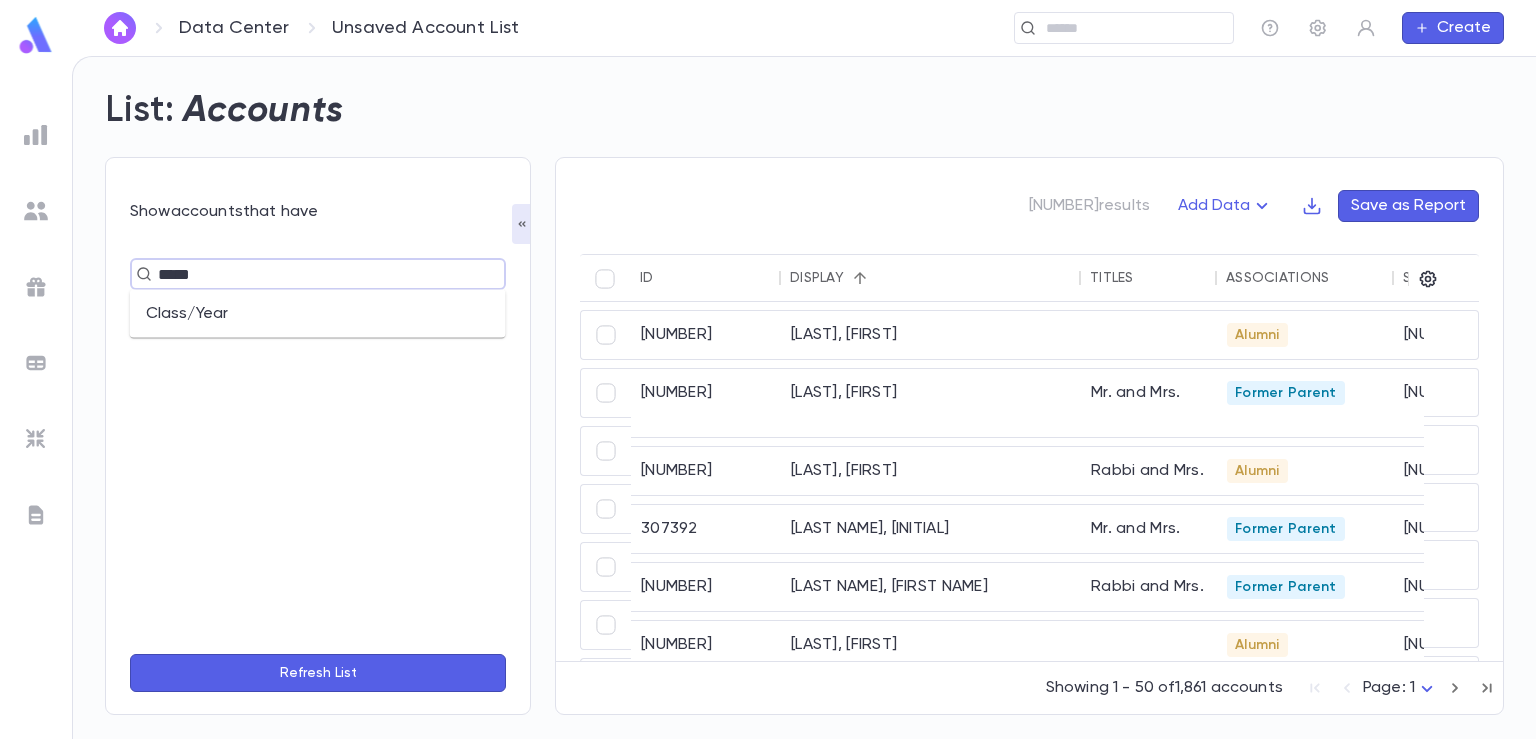 click on "Class/Year" at bounding box center [318, 314] 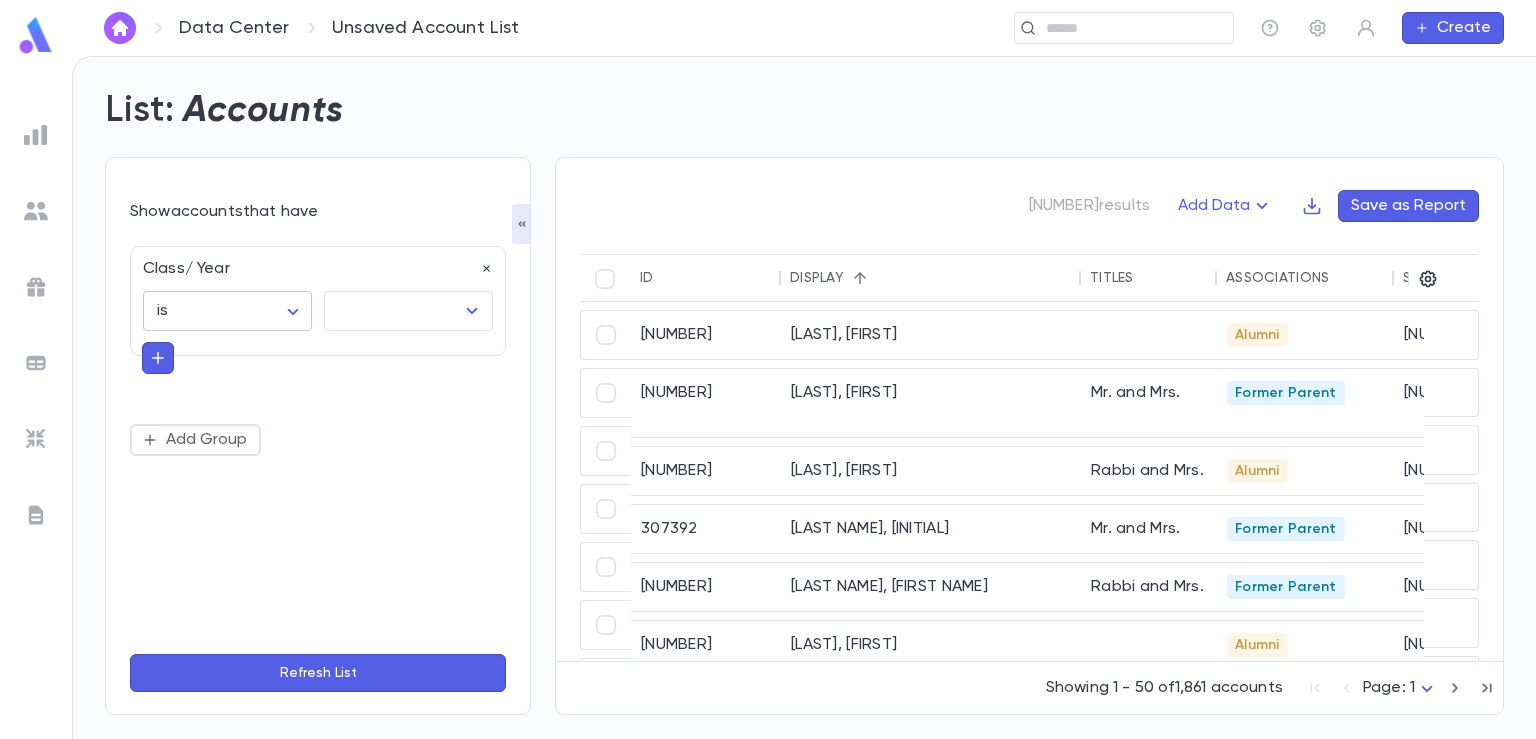click on "[NUMBER] [STREET NAME] [CITY] [STATE] [ZIP] [PHONE] [PHONE] [NUMBER] [LAST NAME], [FIRST NAME] [RELATIONSHIP] [STREET NAME] [CITY] [STATE] [ZIP] ([PHONE]) ([PHONE]) [NUMBER] [LAST NAME], [INITIAL] [RELATIONSHIP] [STREET NAME] [CITY] [STATE] [ZIP] ([PHONE]) ([PHONE]) [NUMBER] [LAST NAME], [FIRST NAME] [RELATIONSHIP] [STREET NAME] [CITY] [STATE] [ZIP] [NUMBER] [LAST NAME], [FIRST NAME] [RELATIONSHIP] [STREET NAME] [CITY] [STATE] [ZIP] ([PHONE]) ([PHONE]) [NUMBER] [LAST NAME], [FIRST NAME] [RELATIONSHIP] [STREET NAME] [CITY] [STATE] [ZIP]" at bounding box center [768, 397] 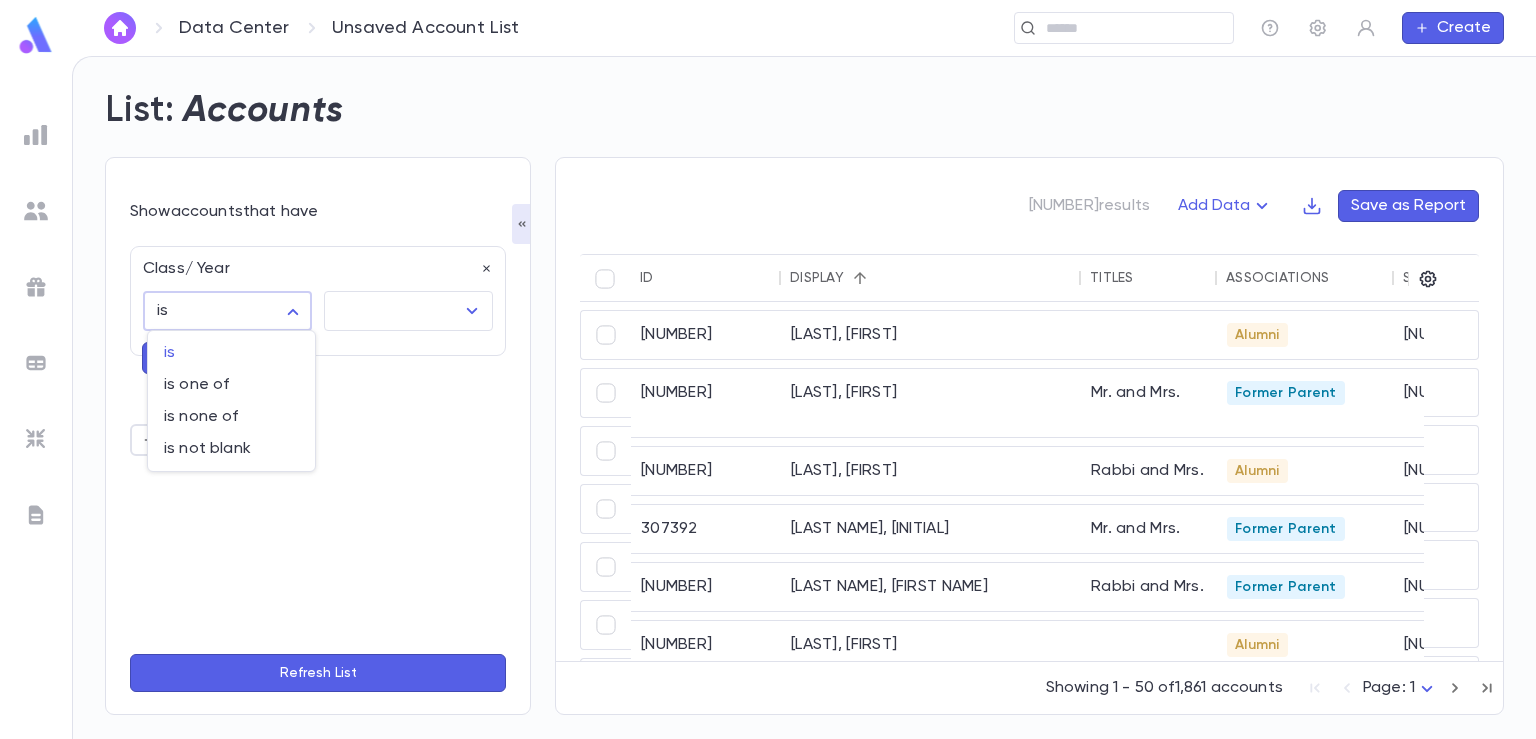 click at bounding box center [768, 369] 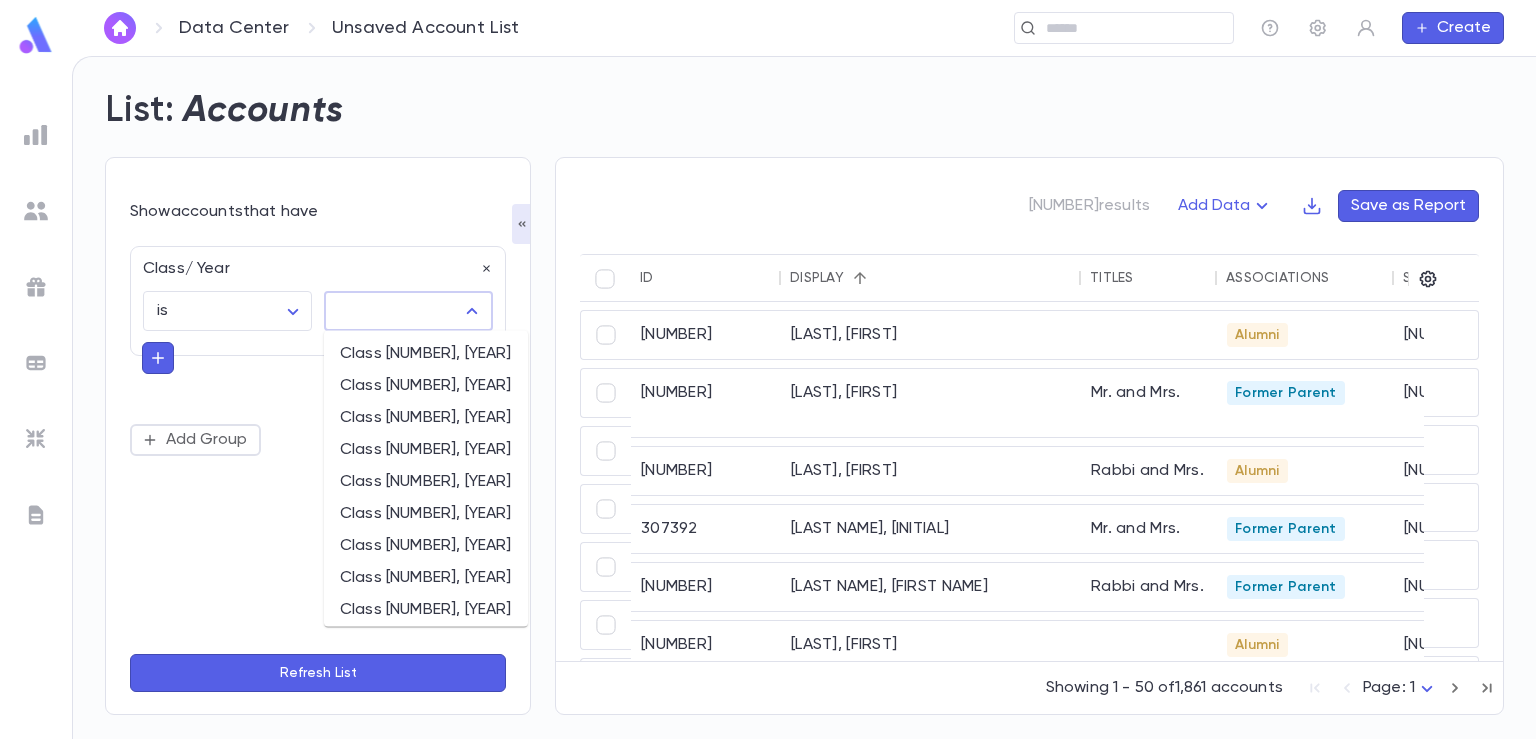 click at bounding box center [393, 311] 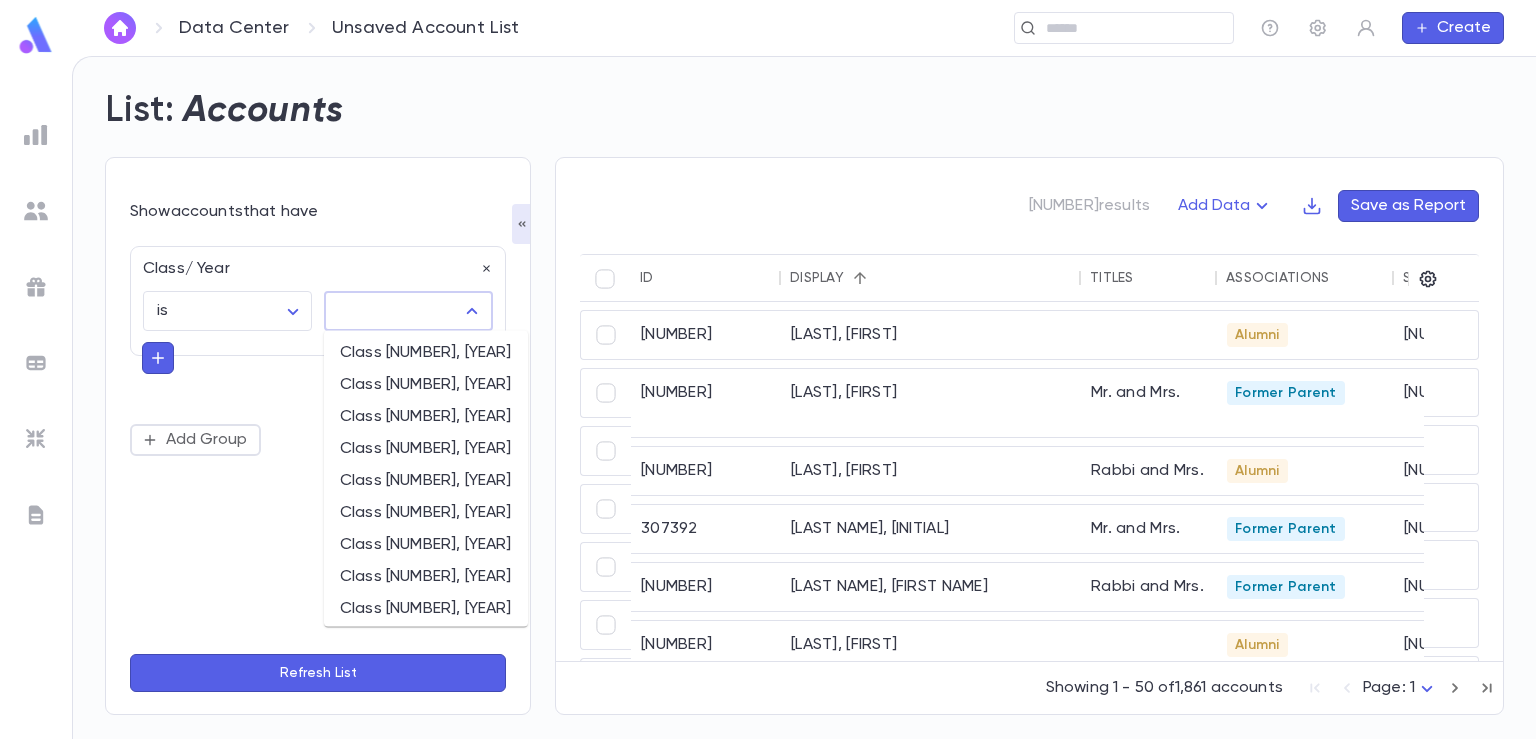 scroll, scrollTop: 0, scrollLeft: 0, axis: both 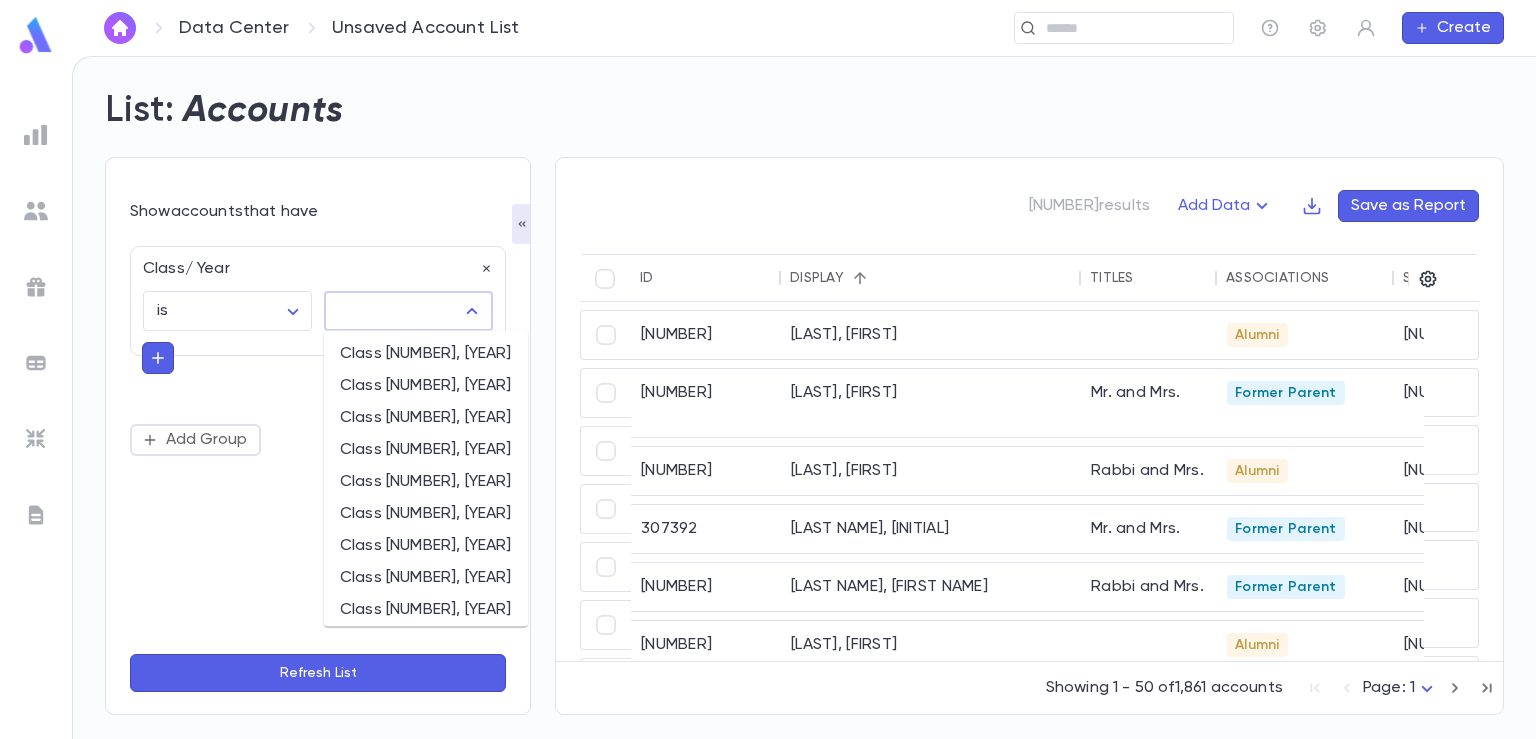 click on "Class [NUMBER], [YEAR]" at bounding box center (426, 354) 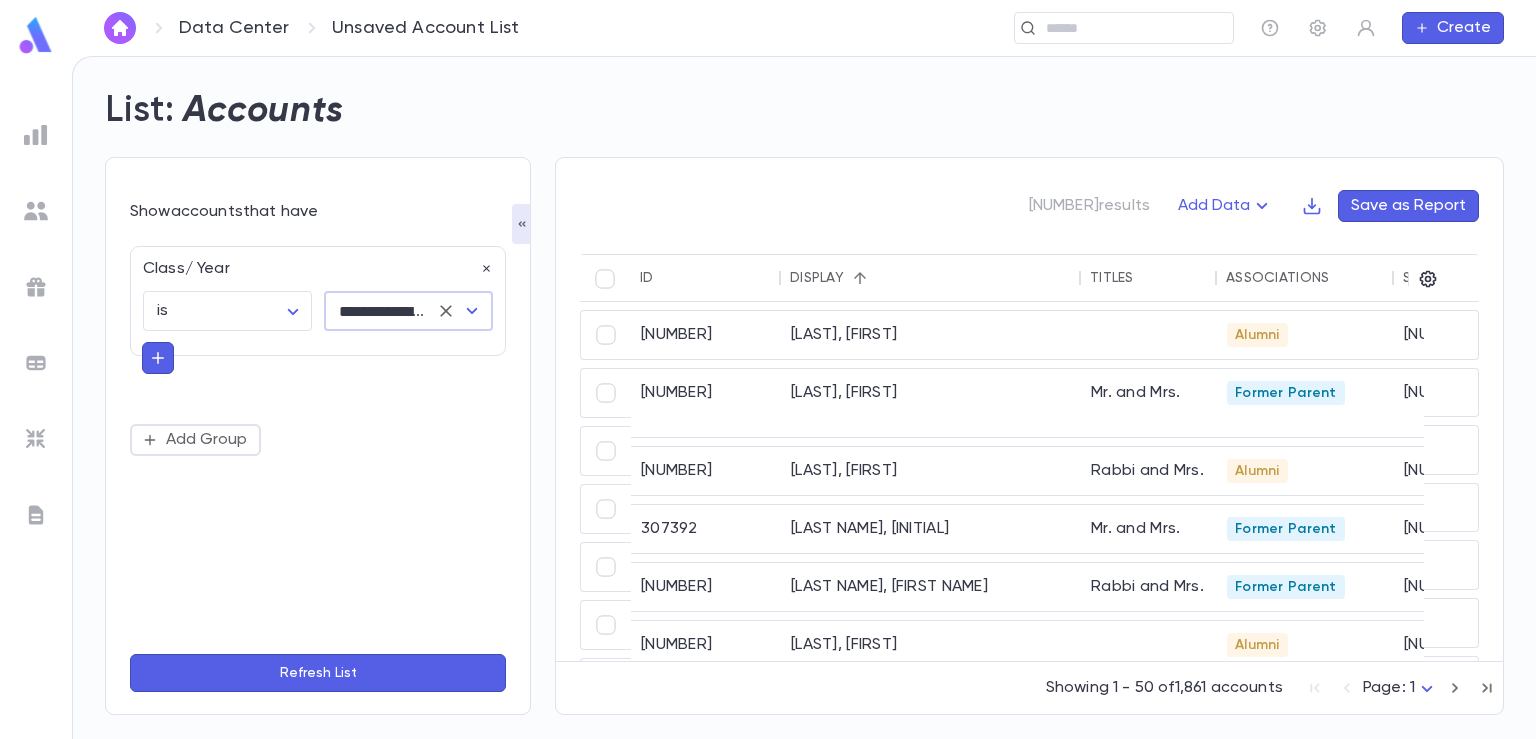click 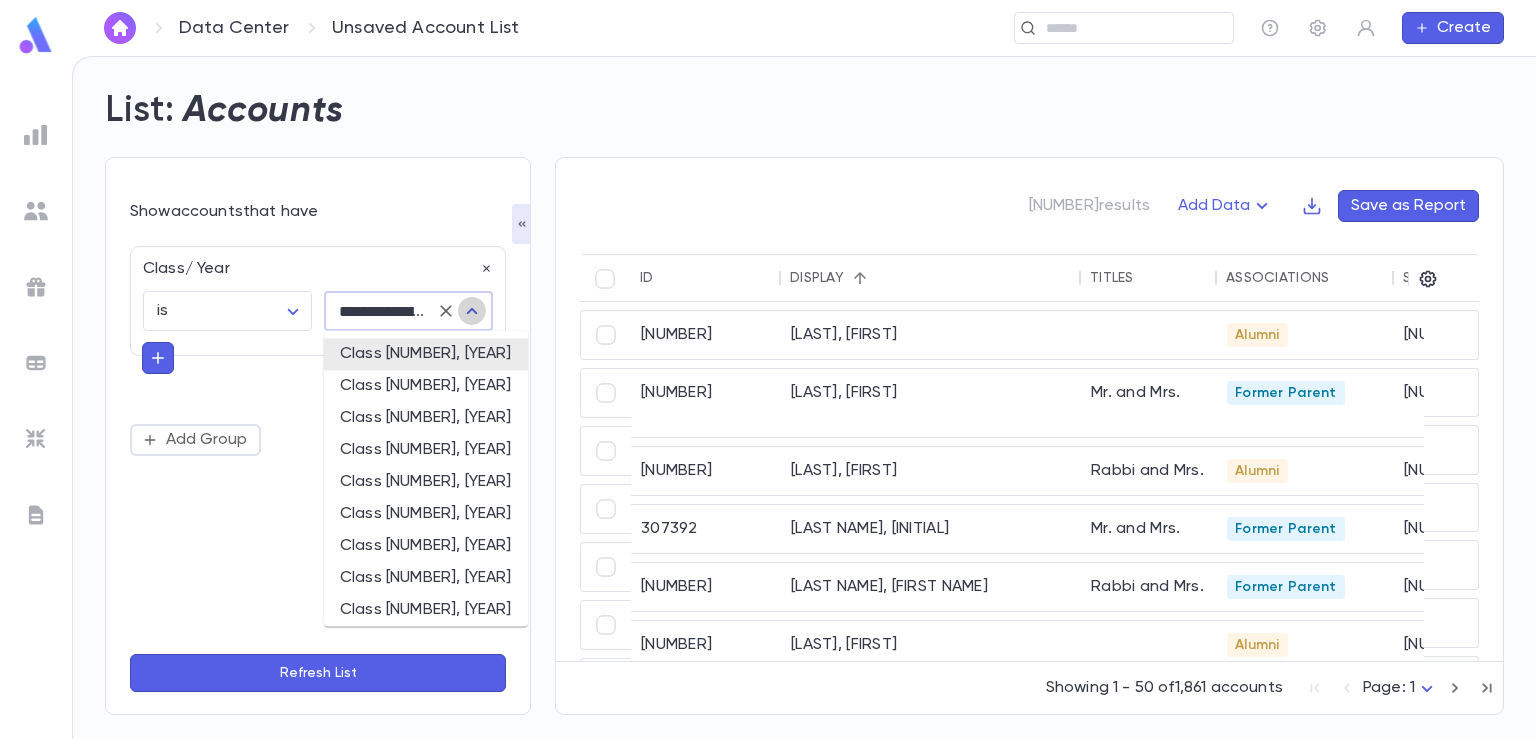 click 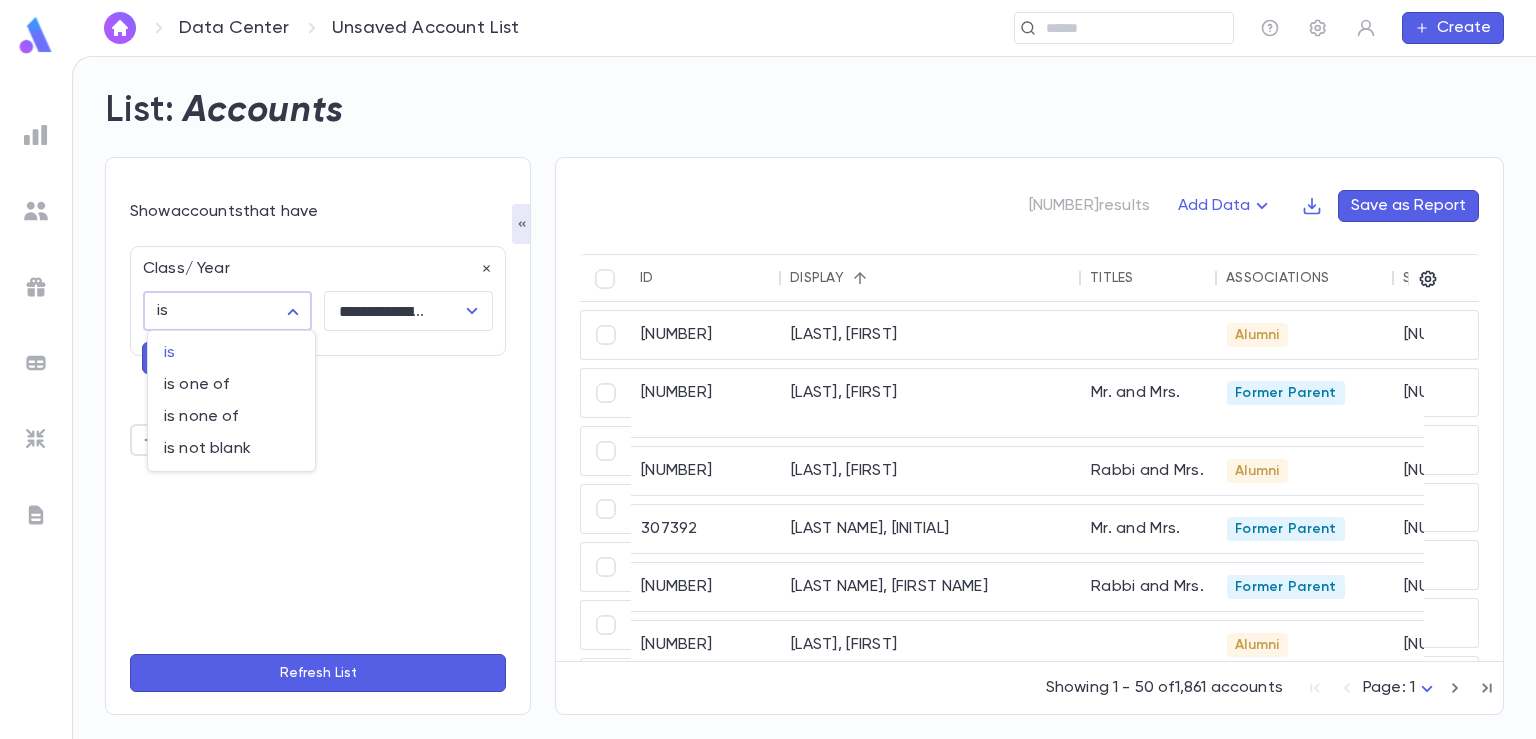 click on "[STATE]" at bounding box center (768, 397) 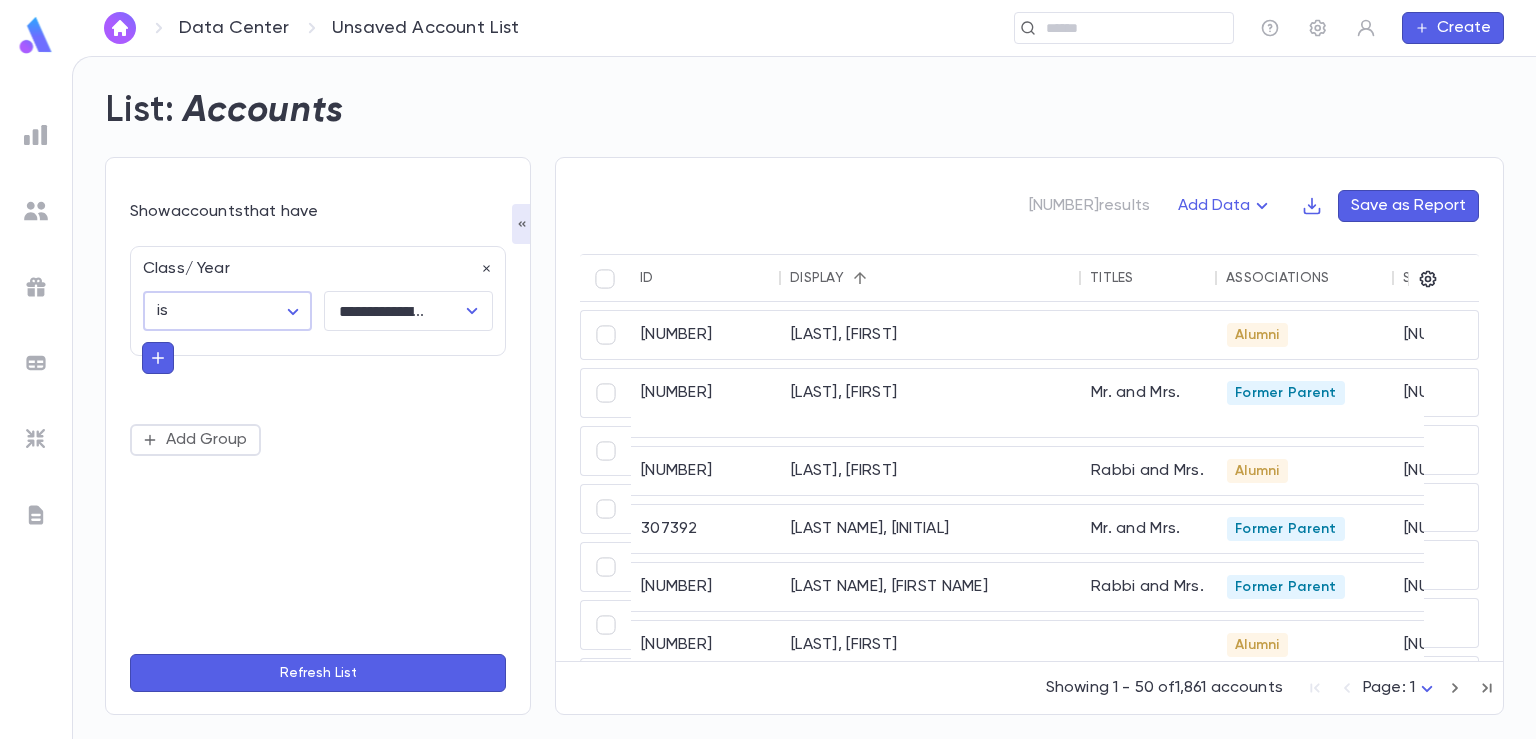 click 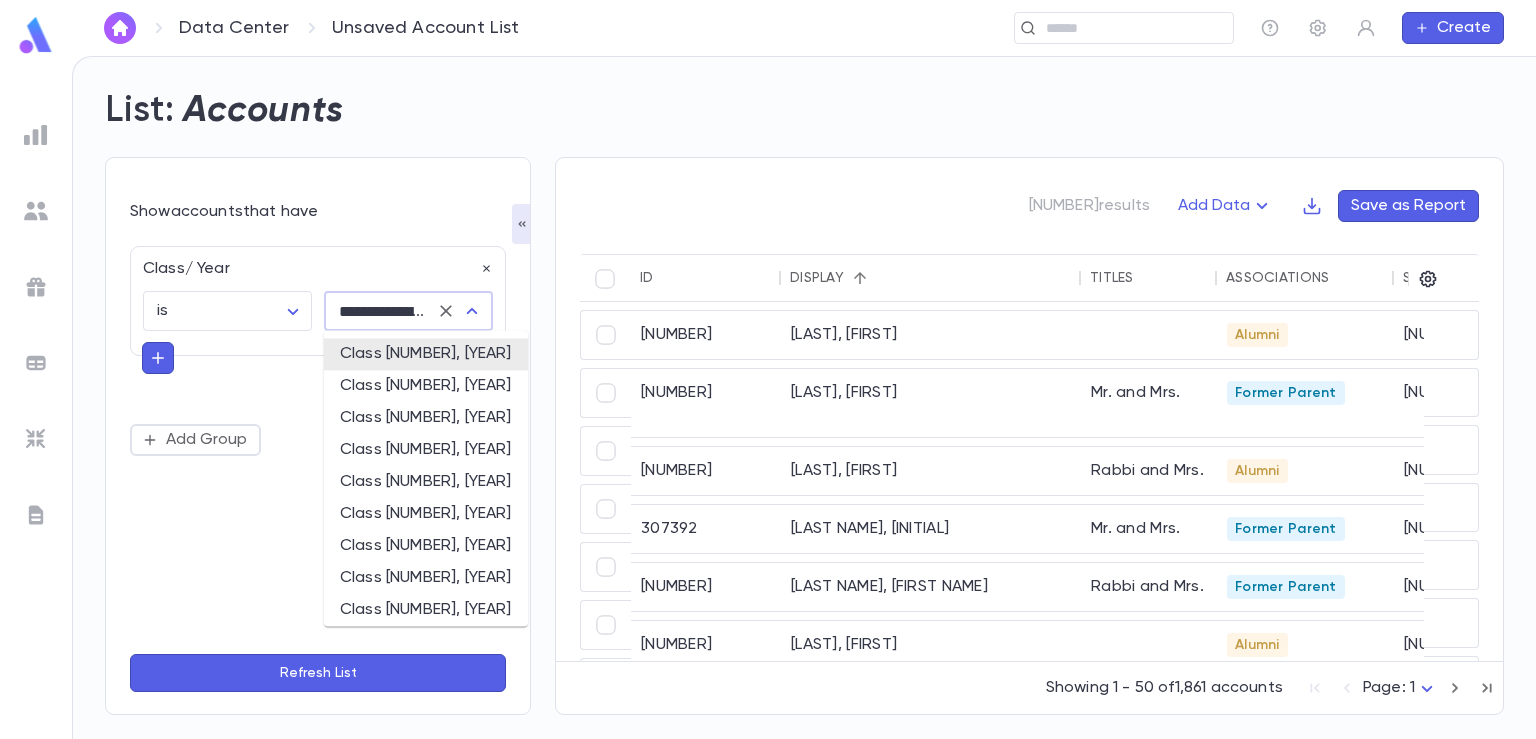 scroll, scrollTop: 0, scrollLeft: 13, axis: horizontal 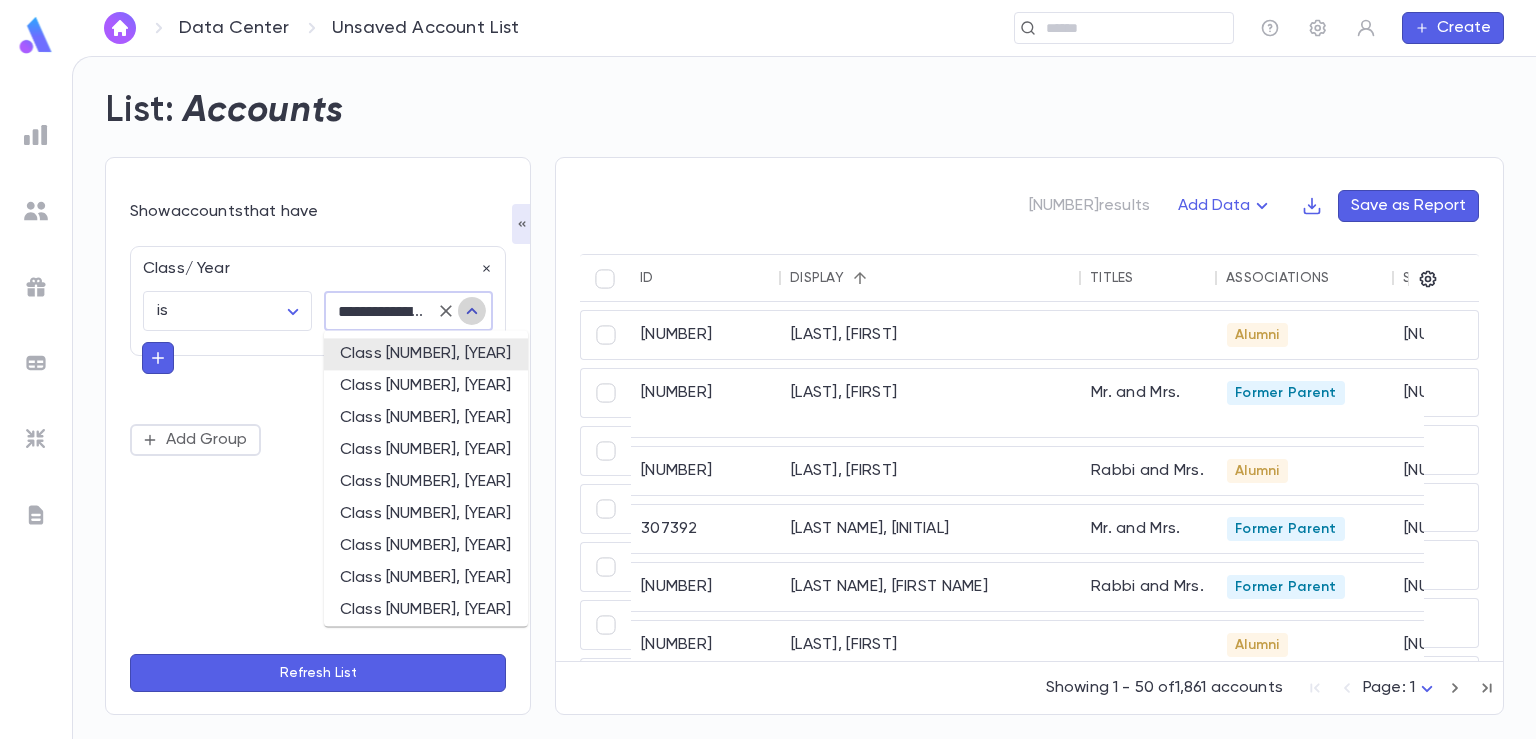 click 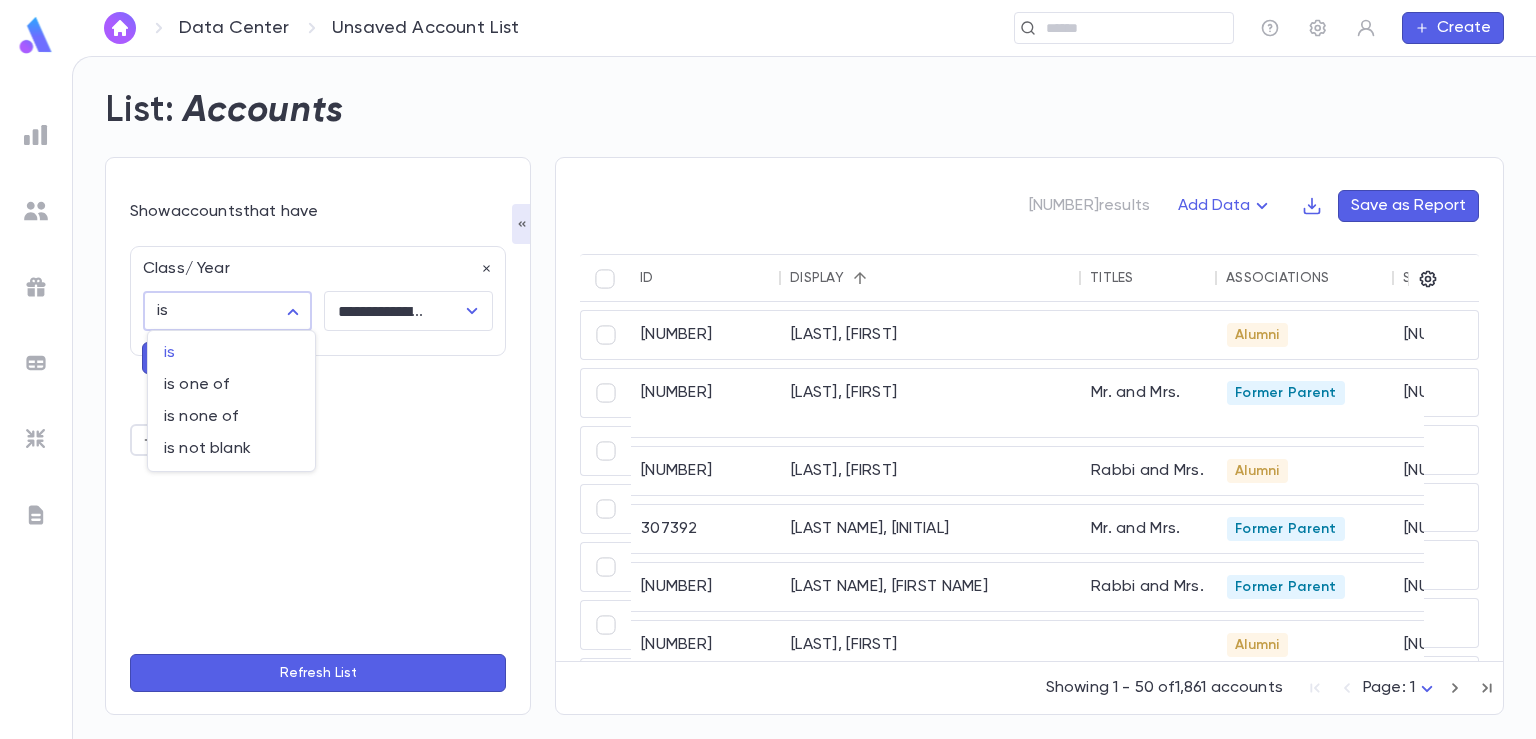 click on "[STATE]" at bounding box center (768, 397) 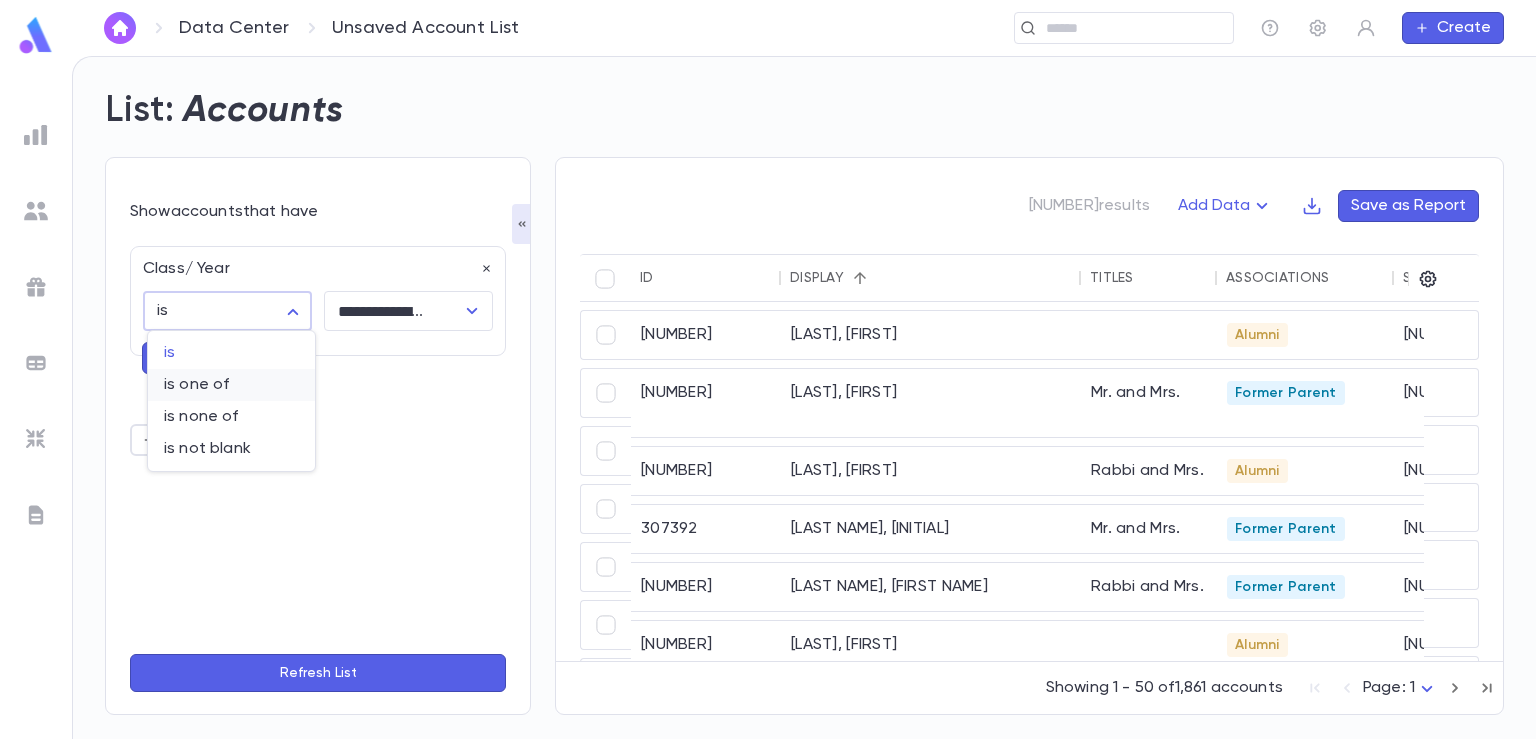 click on "is one of" at bounding box center (231, 385) 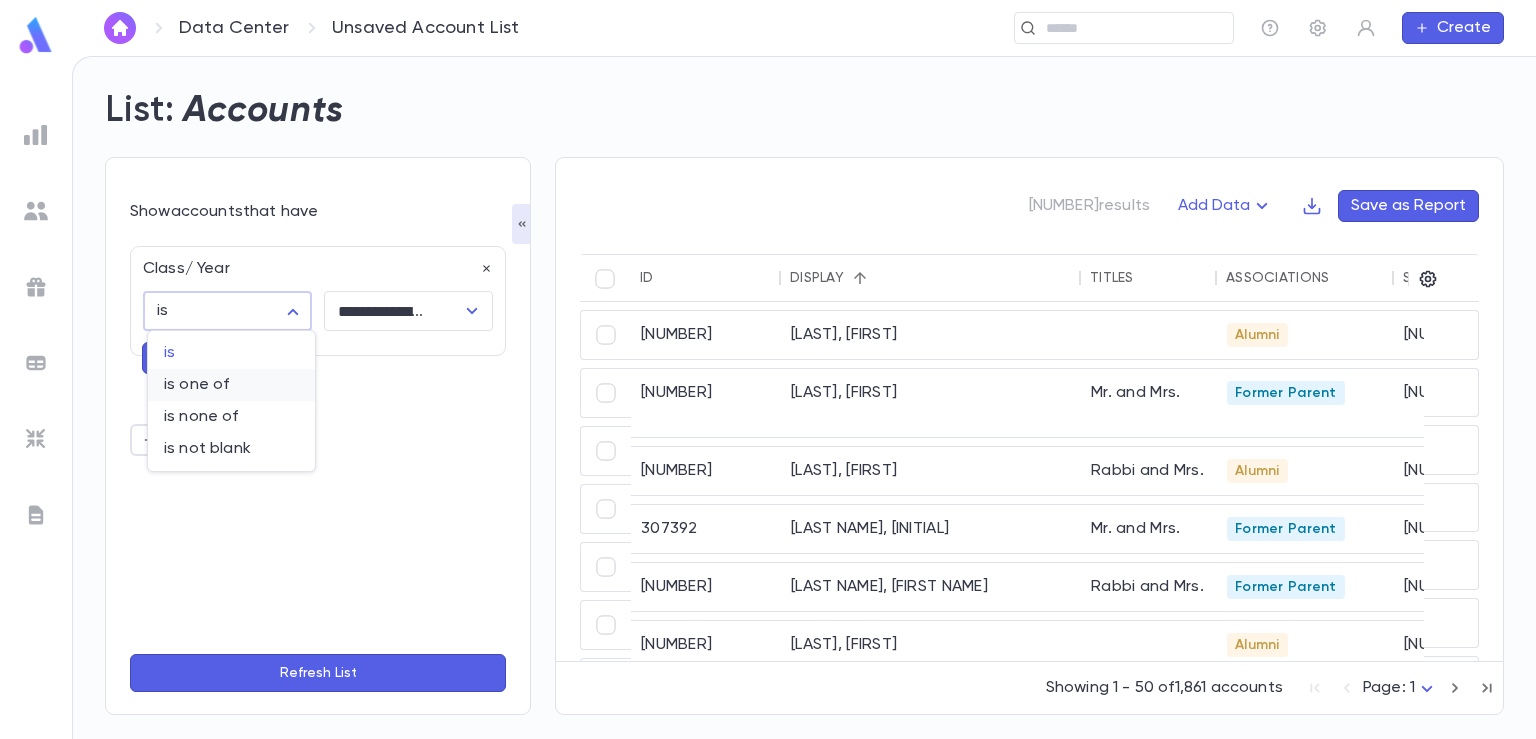 type on "**" 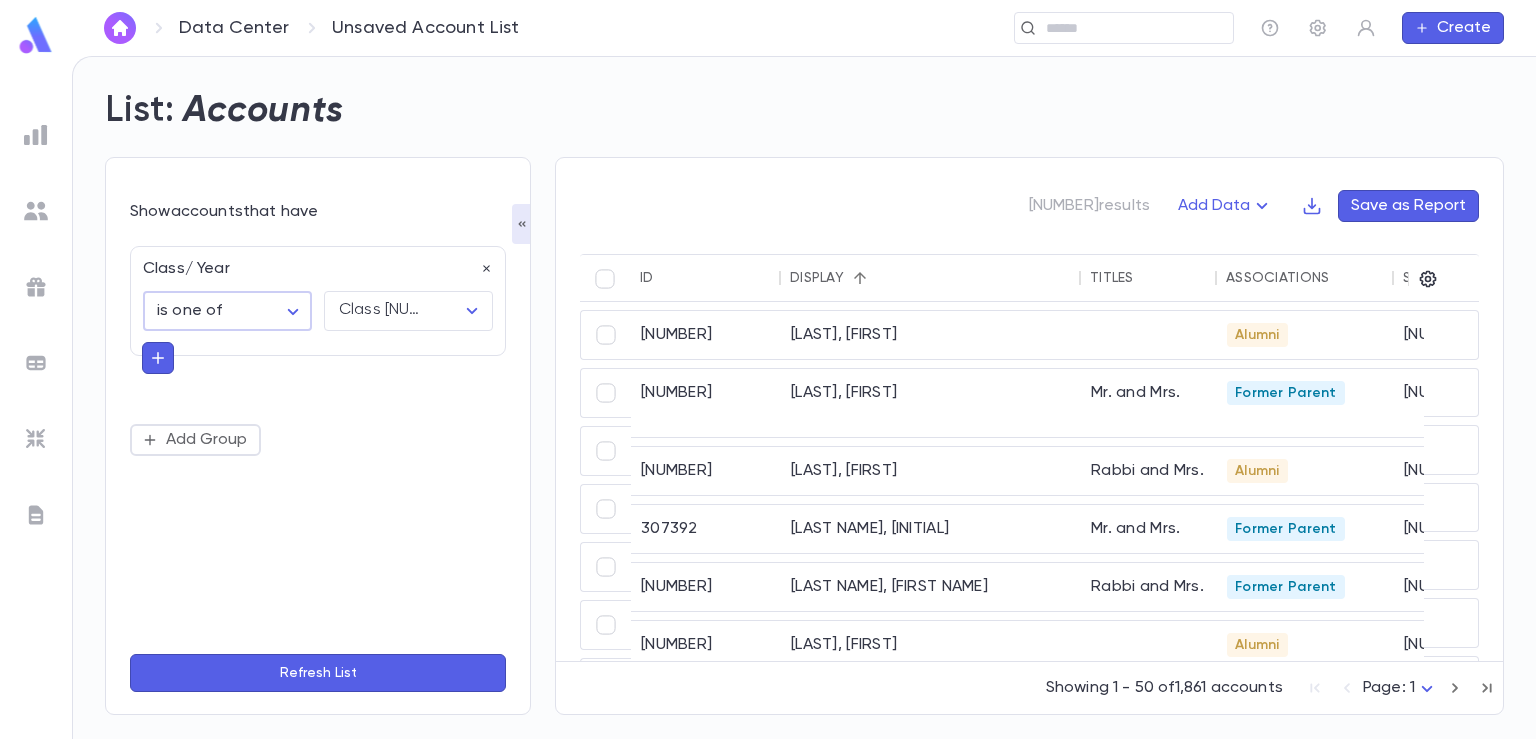 scroll, scrollTop: 0, scrollLeft: 0, axis: both 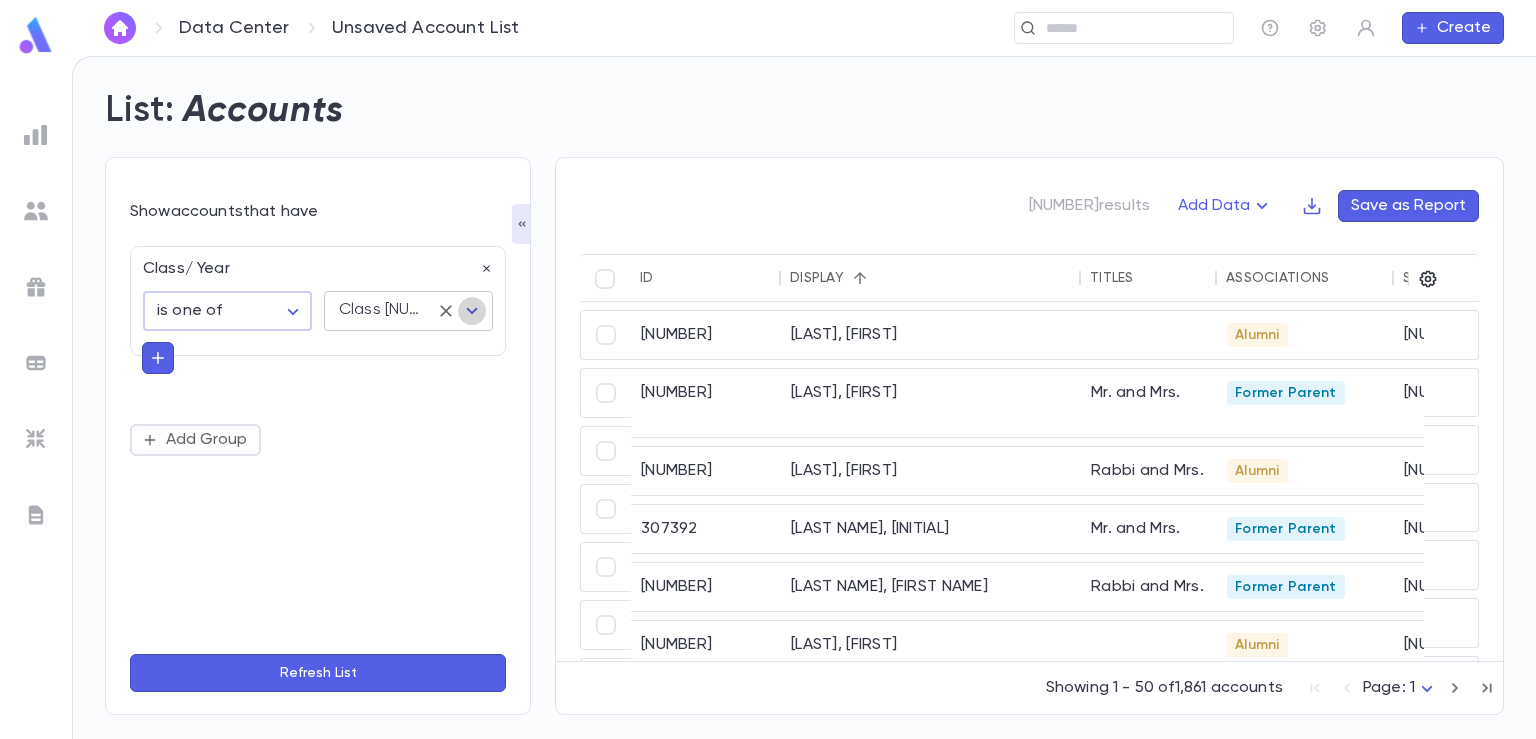 click 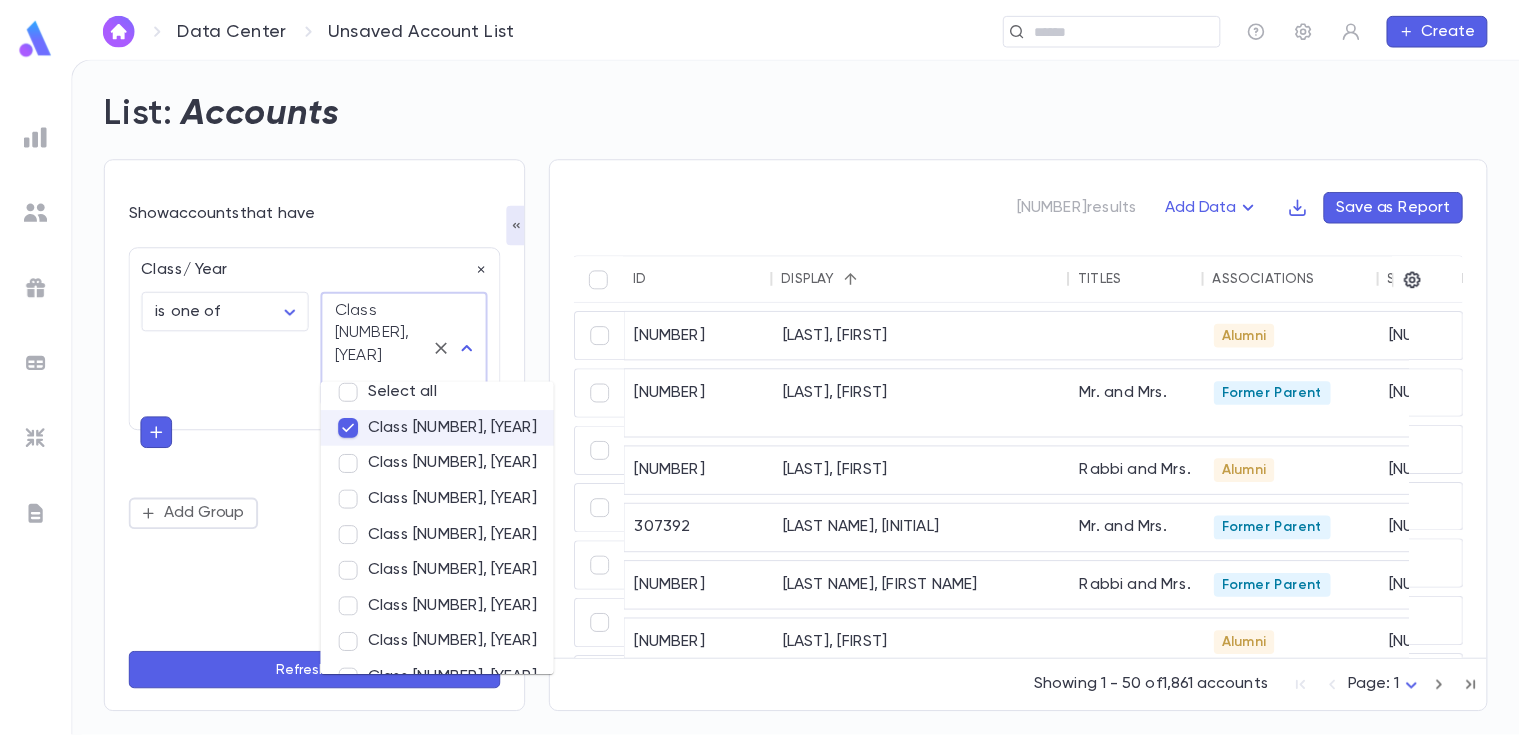 scroll, scrollTop: 0, scrollLeft: 0, axis: both 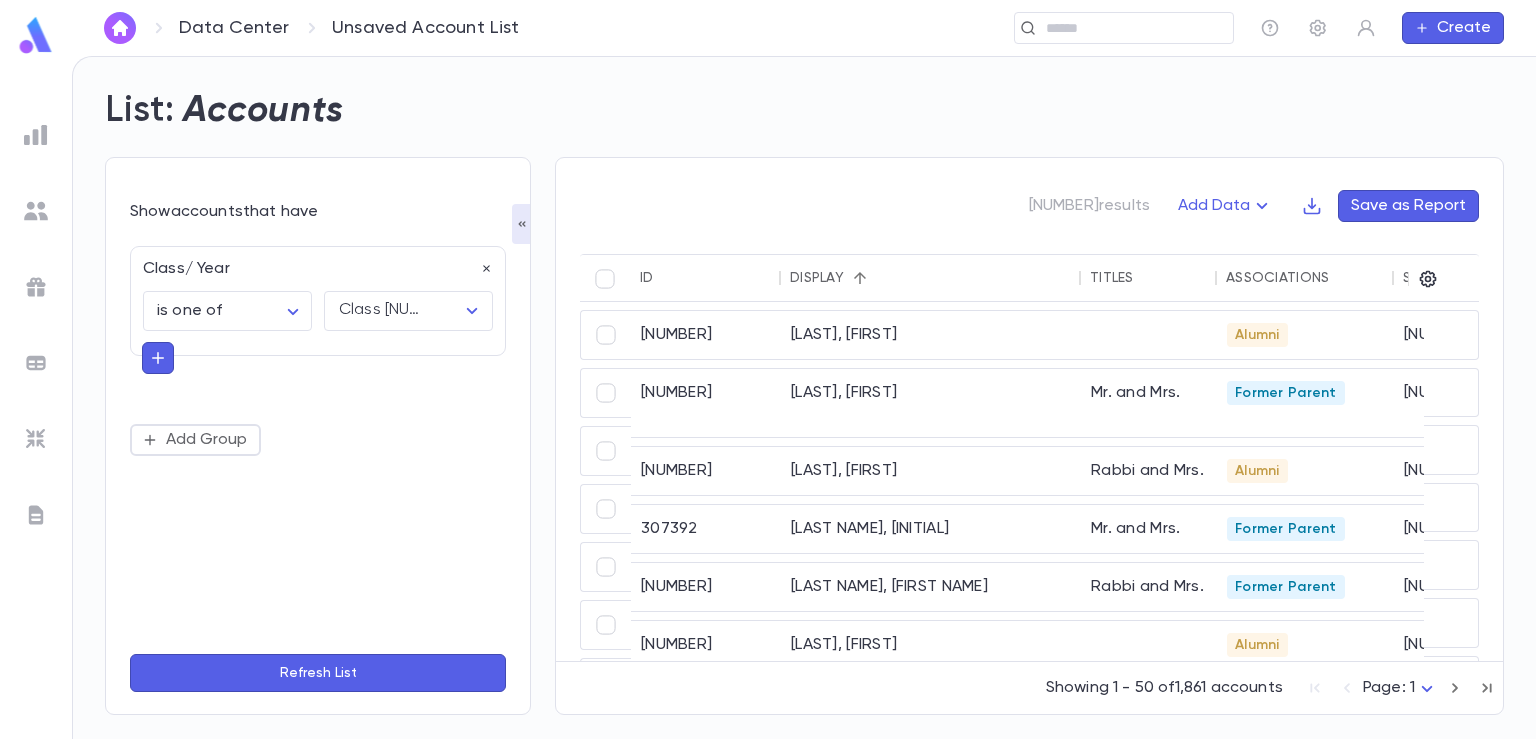 click on "Refresh List" at bounding box center [318, 673] 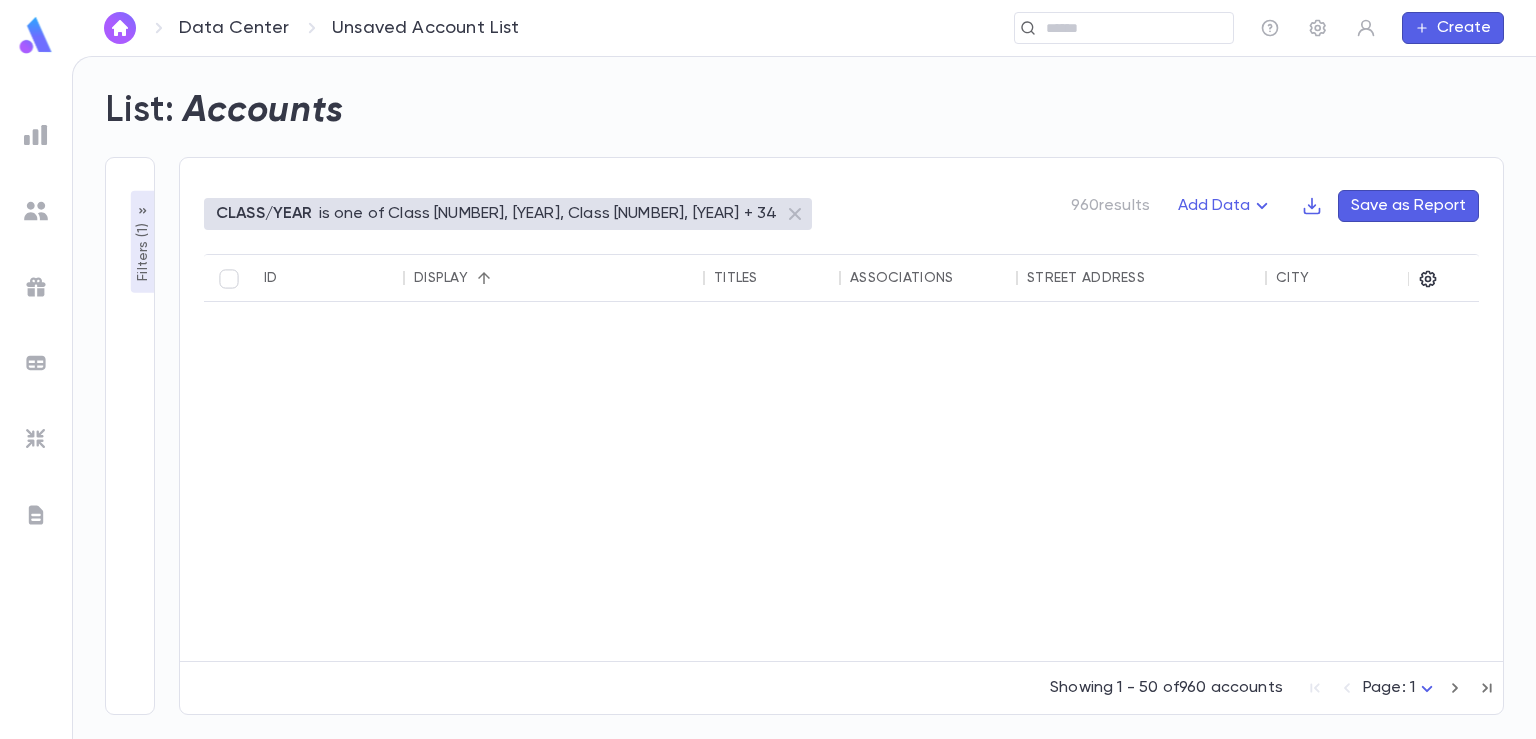 scroll, scrollTop: 0, scrollLeft: 0, axis: both 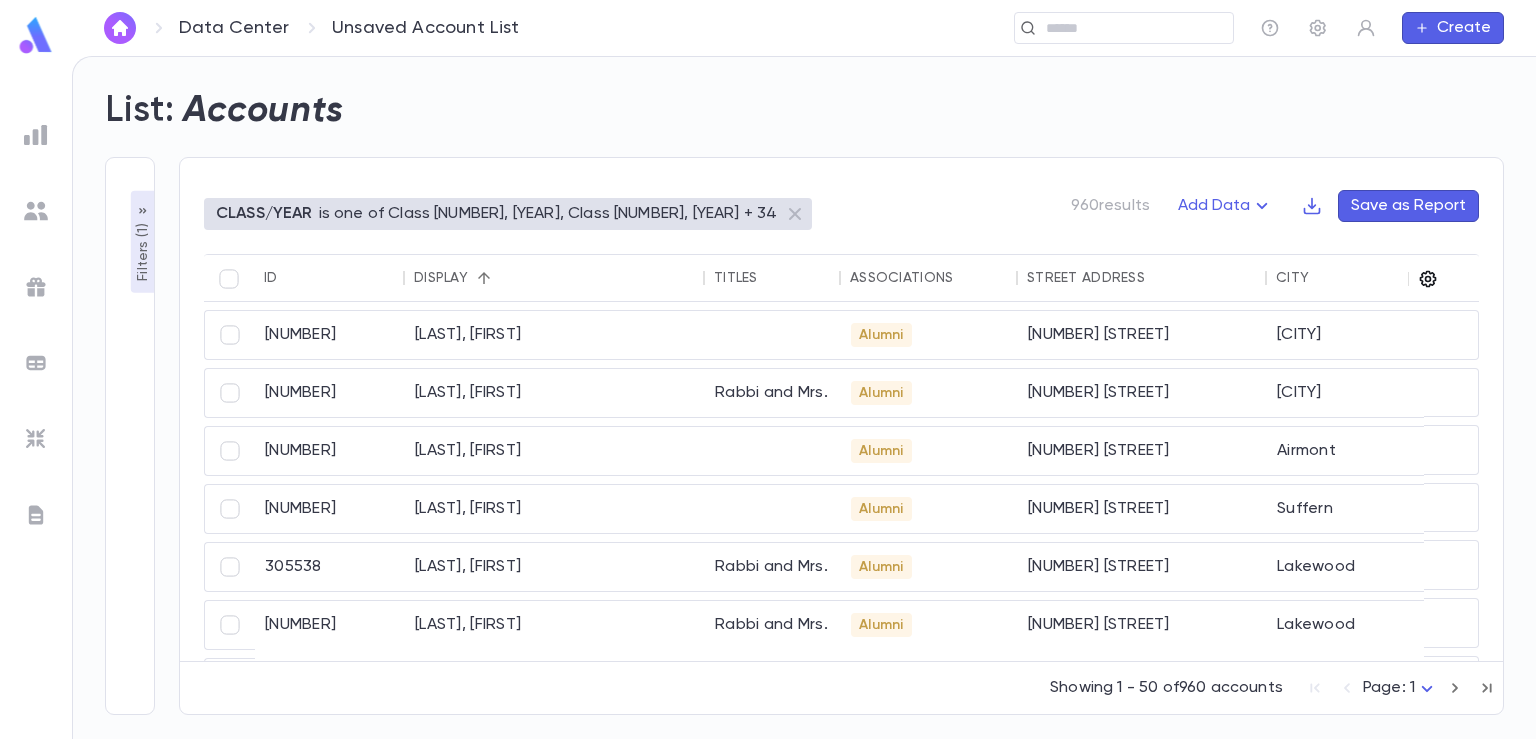 click 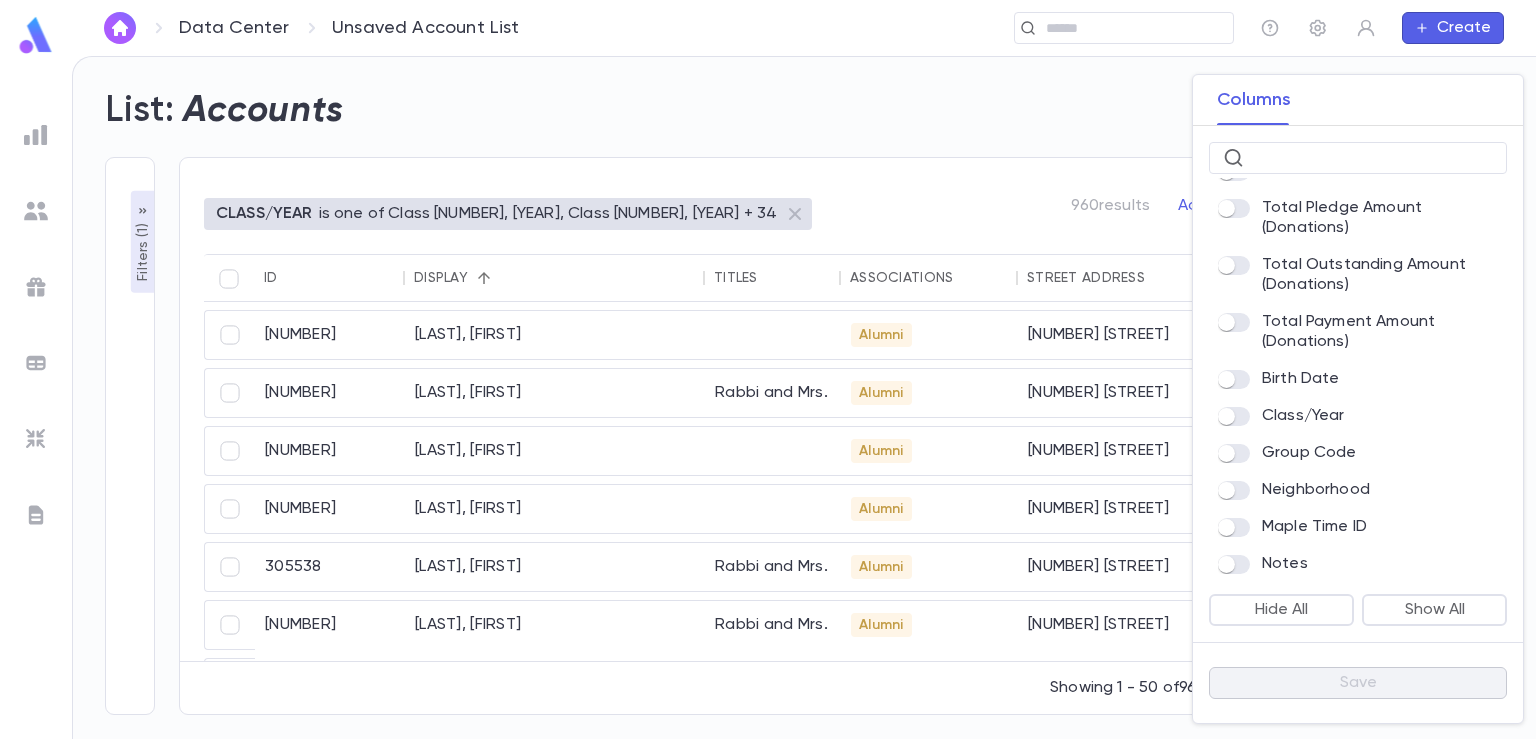 scroll, scrollTop: 1332, scrollLeft: 0, axis: vertical 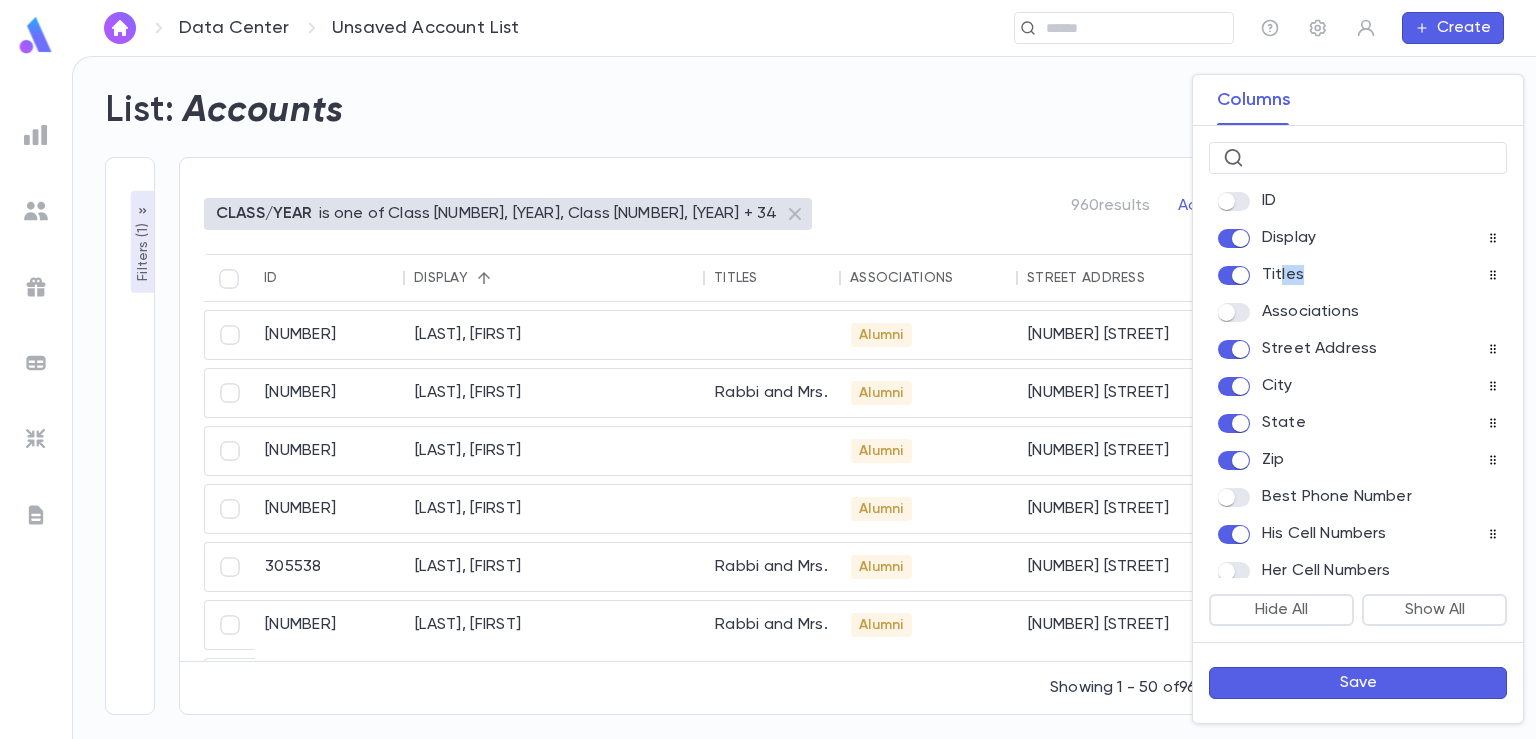 drag, startPoint x: 1278, startPoint y: 278, endPoint x: 1303, endPoint y: 281, distance: 25.179358 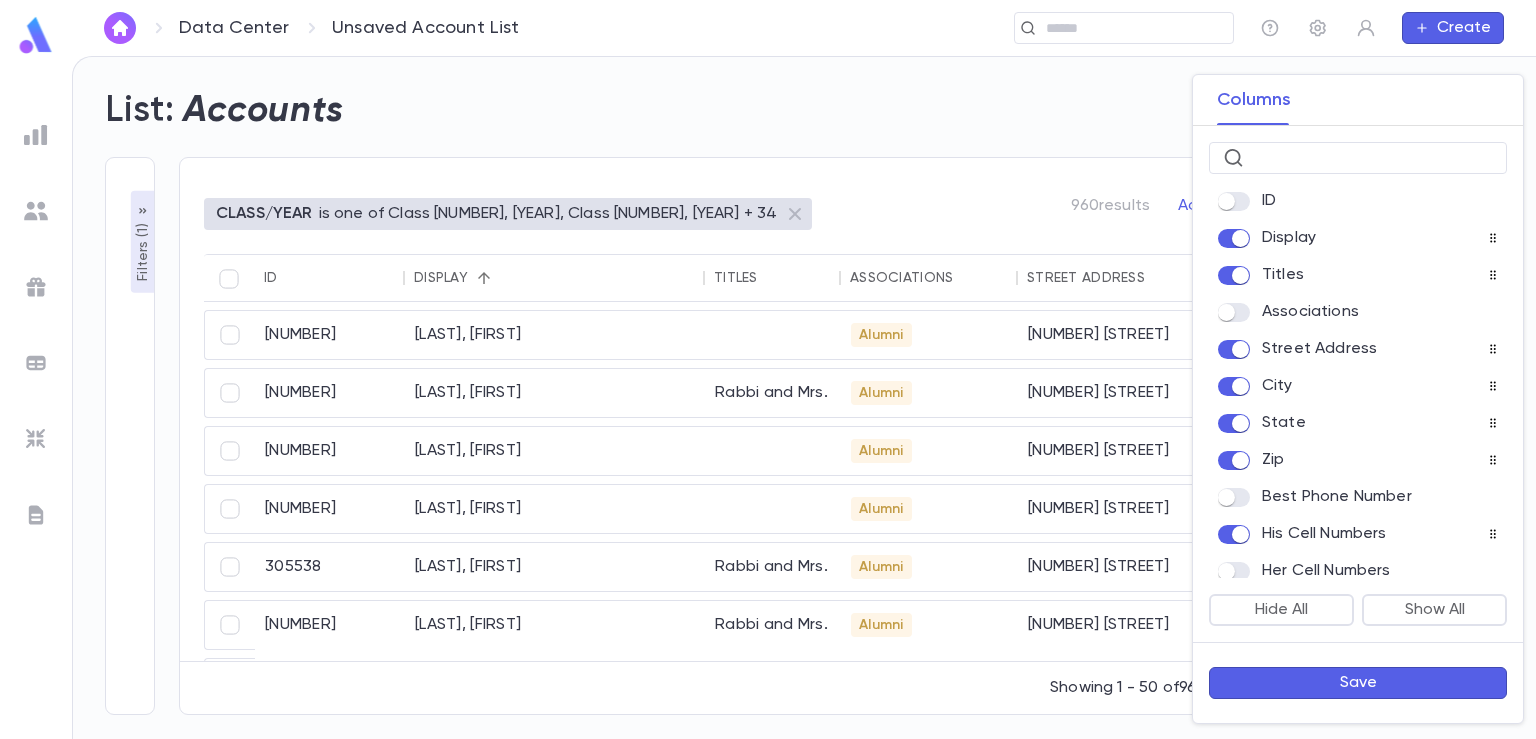 click on "Titles" at bounding box center [1334, 275] 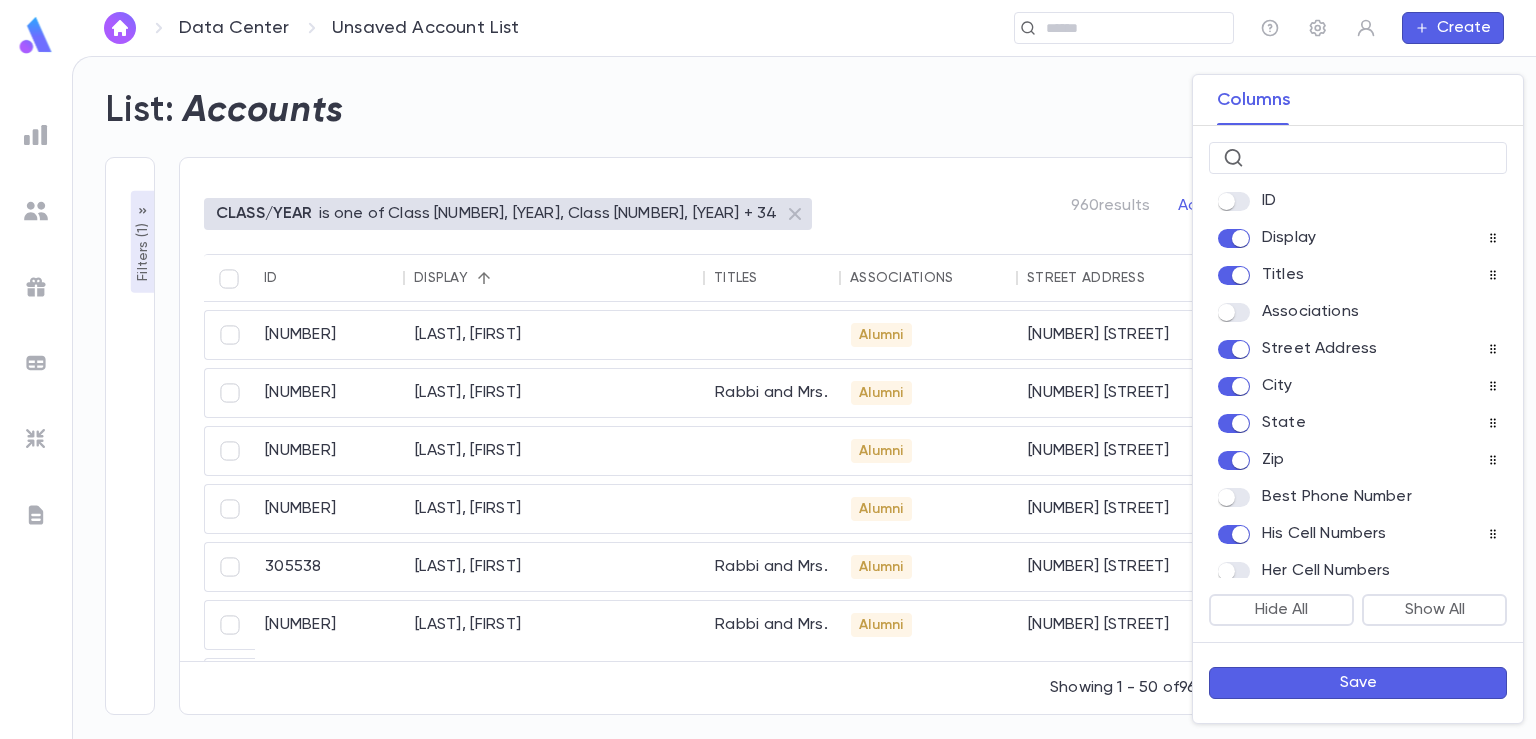 click on "ID Display Titles Associations Street Address City State Zip Best Phone Number His Cell Numbers Her Cell Numbers Last Pledge Date (Donations) Last Payment Date (Donations) Last Name Salutation Mailing Display His Title His First Name Her Title Her First Name Her Last Name Home Phone Country City State Zip His Work Numbers Her Work Numbers His Emails Her Emails Created Date Created Time Created By Modified Date Modified By Inactive Total Pledge Amount (Donations) Total Outstanding Amount (Donations) Total Payment Amount (Donations) Birth Date Class/Year Group Code Neighborhood Maple Time ID Notes" at bounding box center (1358, 378) 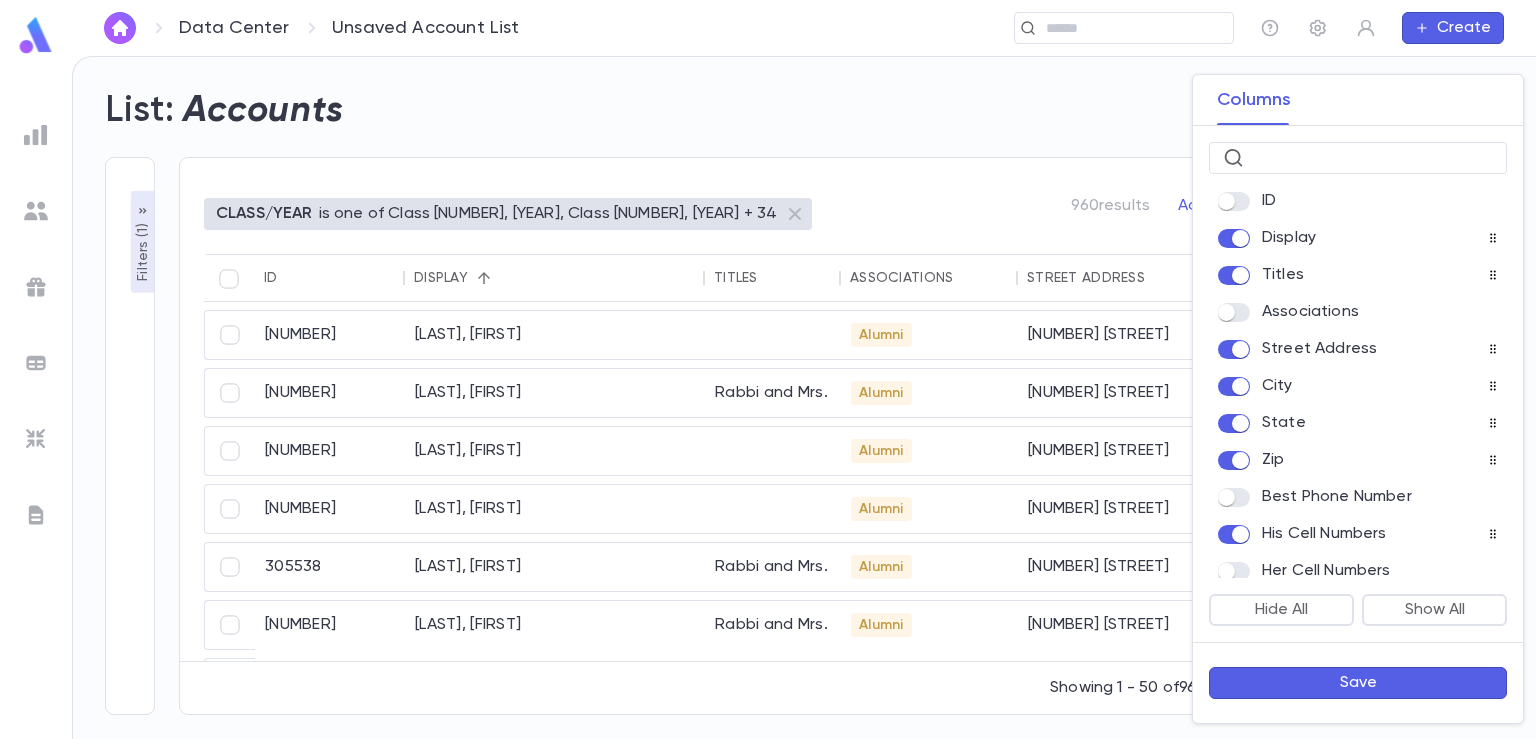 click on "Associations" at bounding box center [1310, 312] 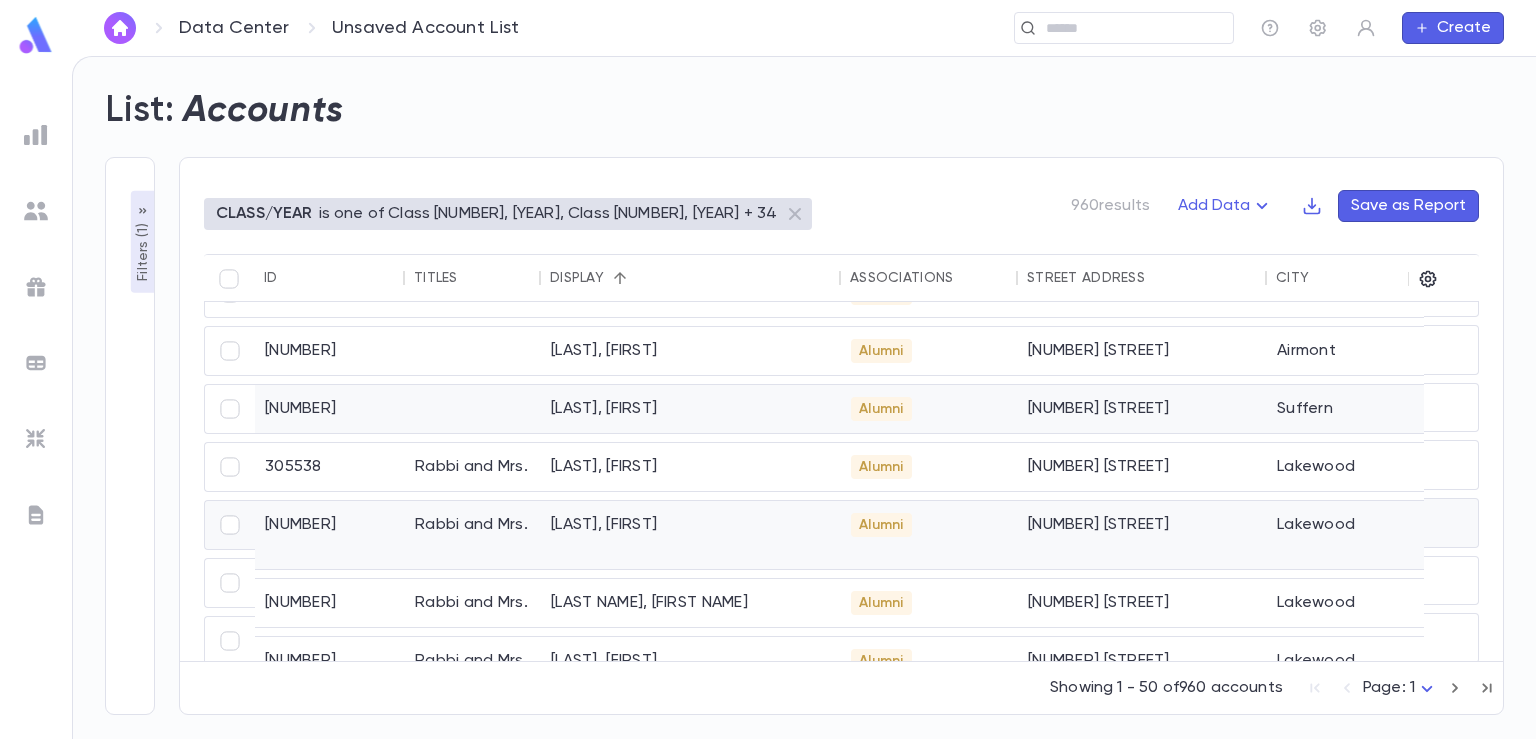 scroll, scrollTop: 0, scrollLeft: 0, axis: both 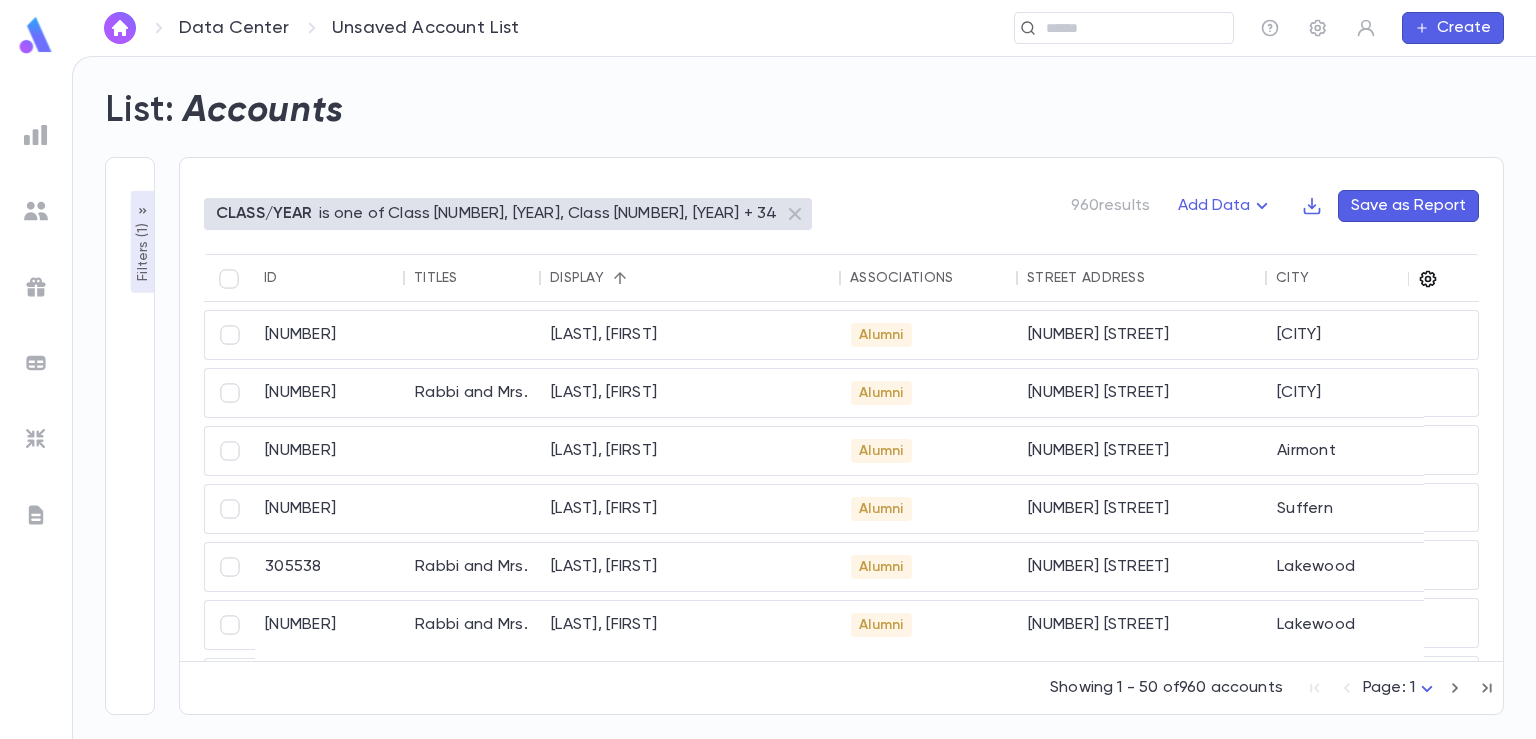 click 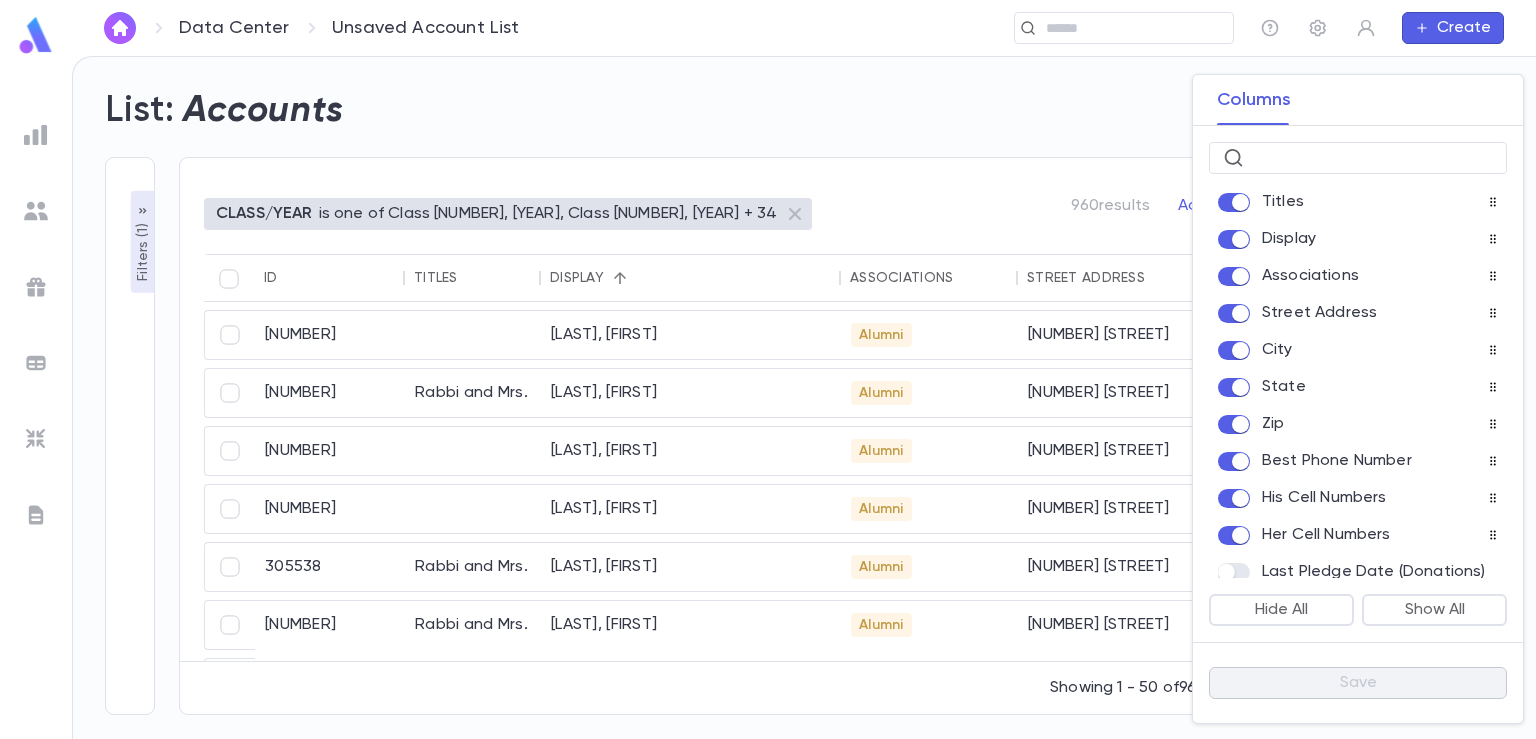 scroll, scrollTop: 0, scrollLeft: 0, axis: both 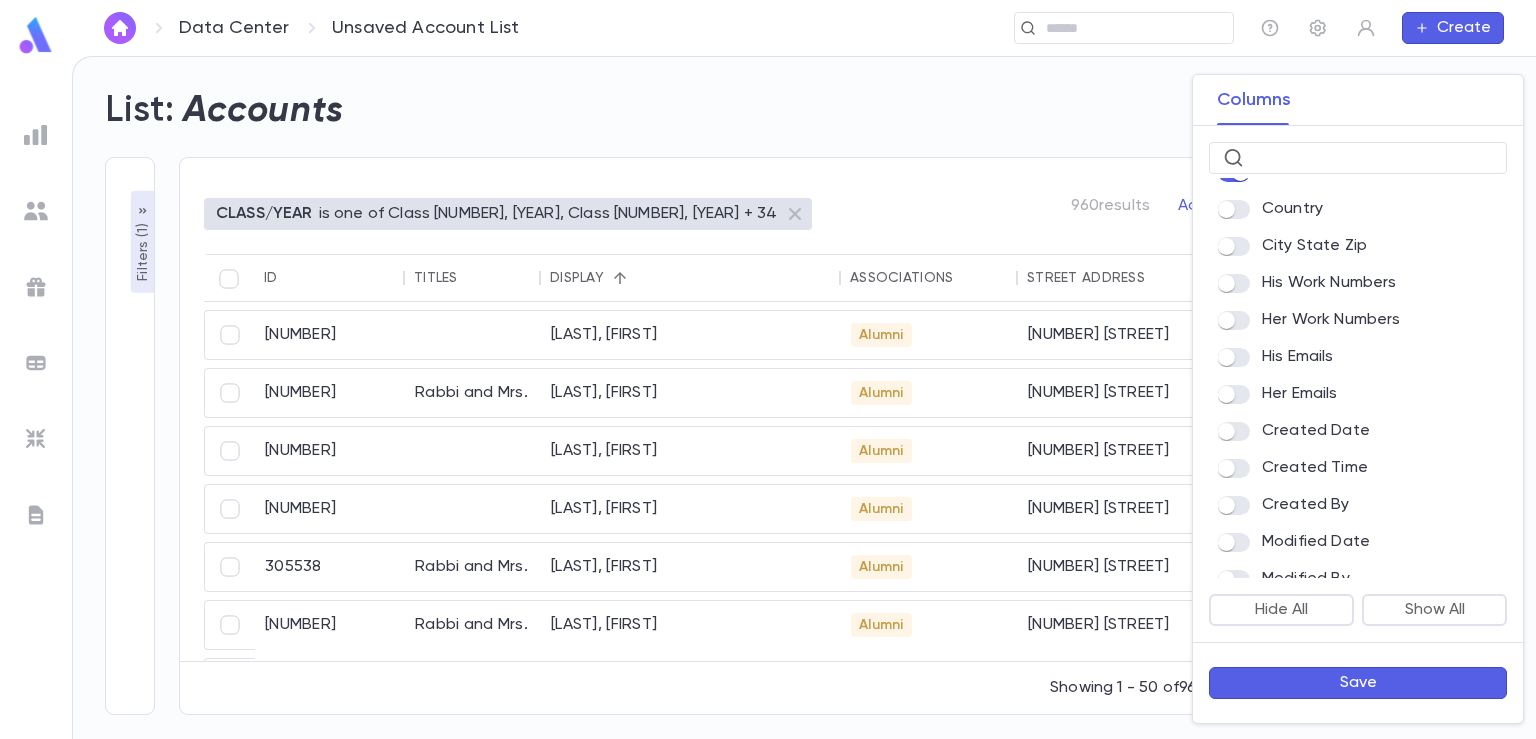 click on "Save" at bounding box center (1358, 683) 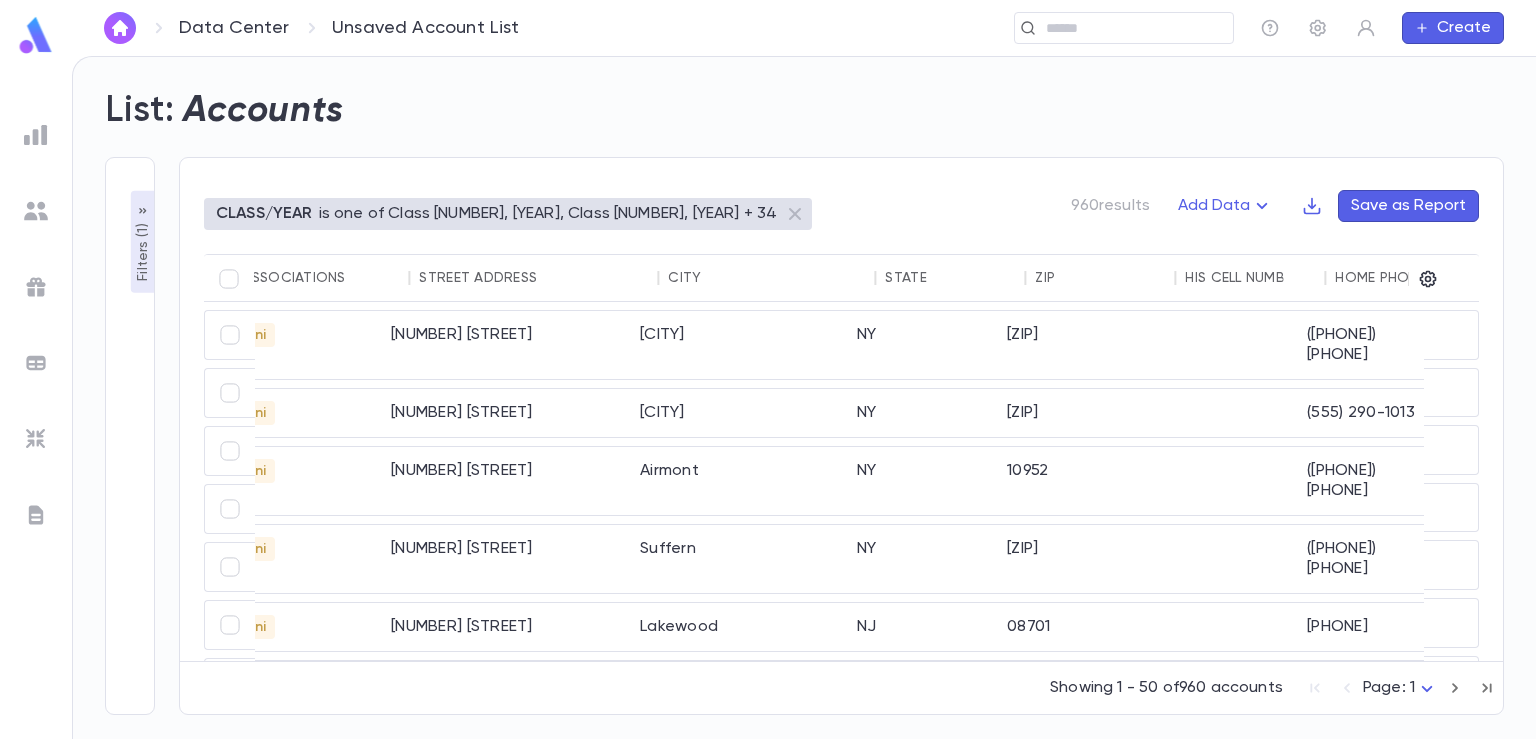 scroll, scrollTop: 0, scrollLeft: 524, axis: horizontal 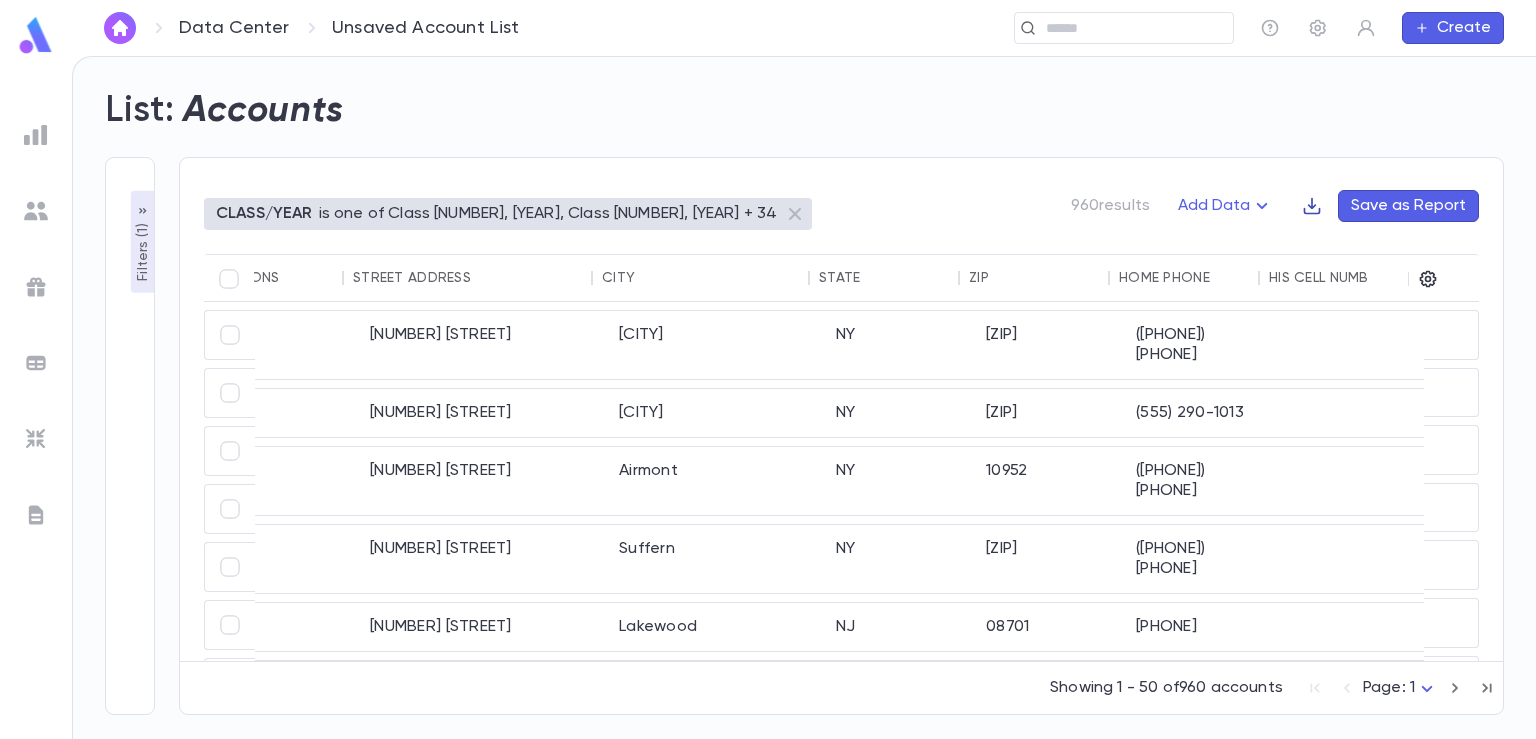 click 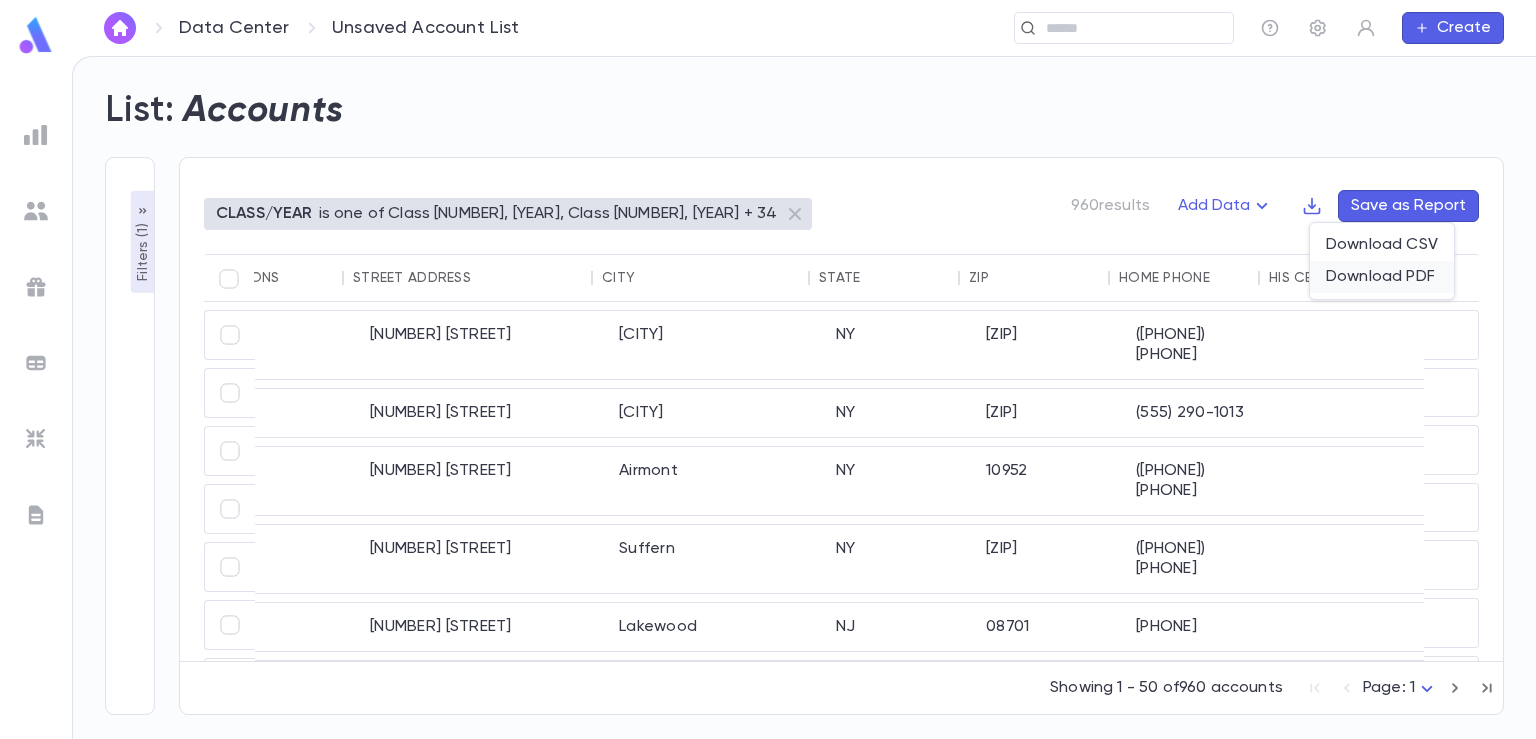 click on "Download PDF" at bounding box center (1382, 277) 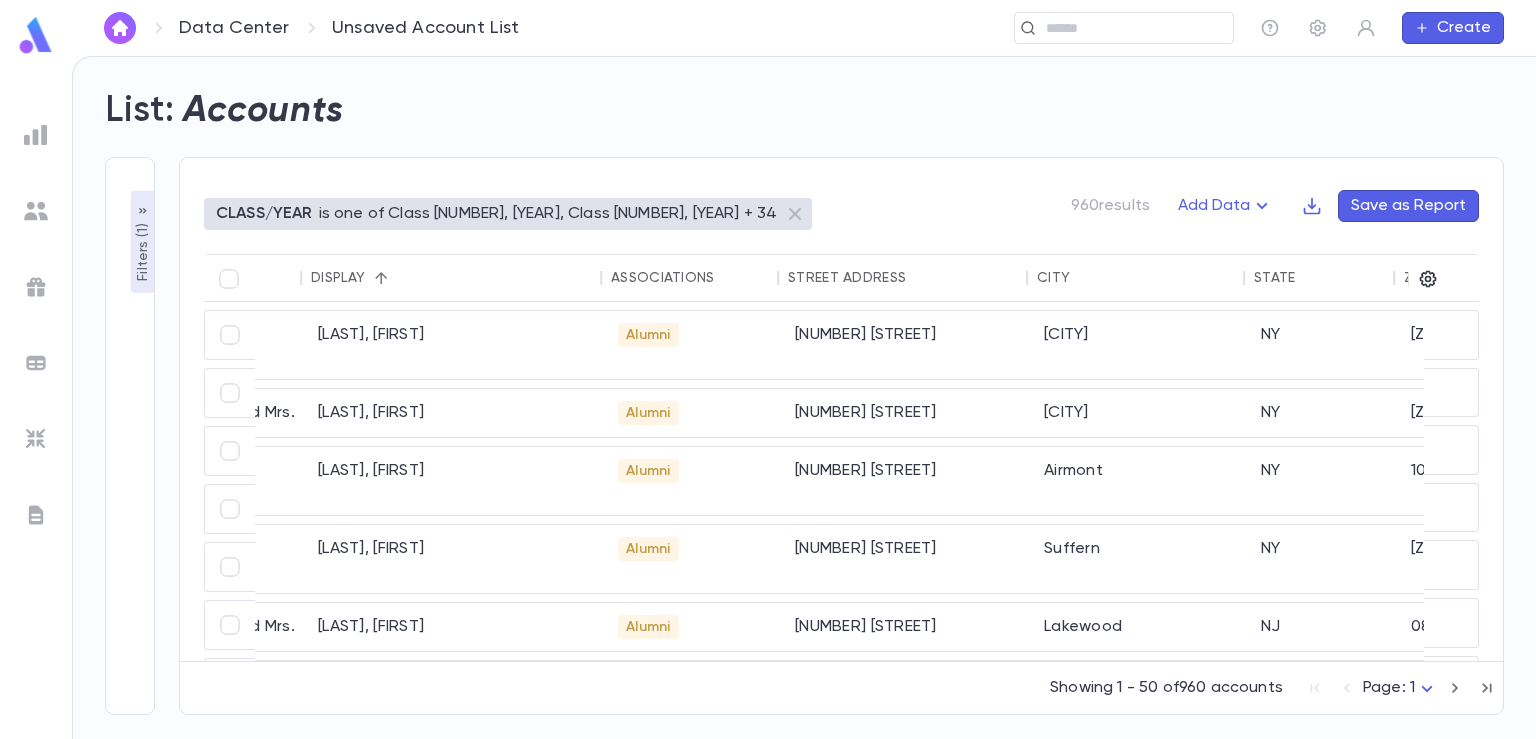 scroll, scrollTop: 0, scrollLeft: 524, axis: horizontal 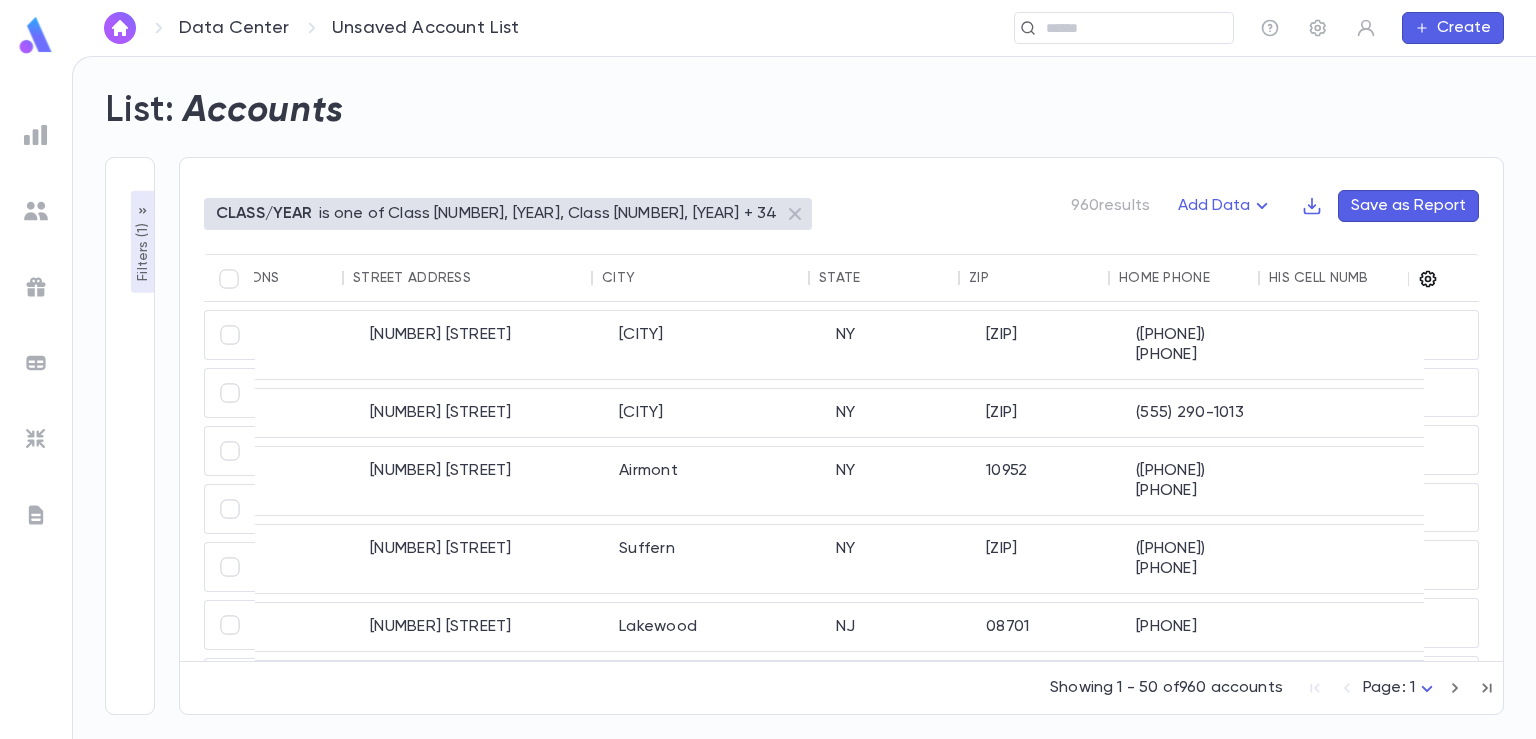 click 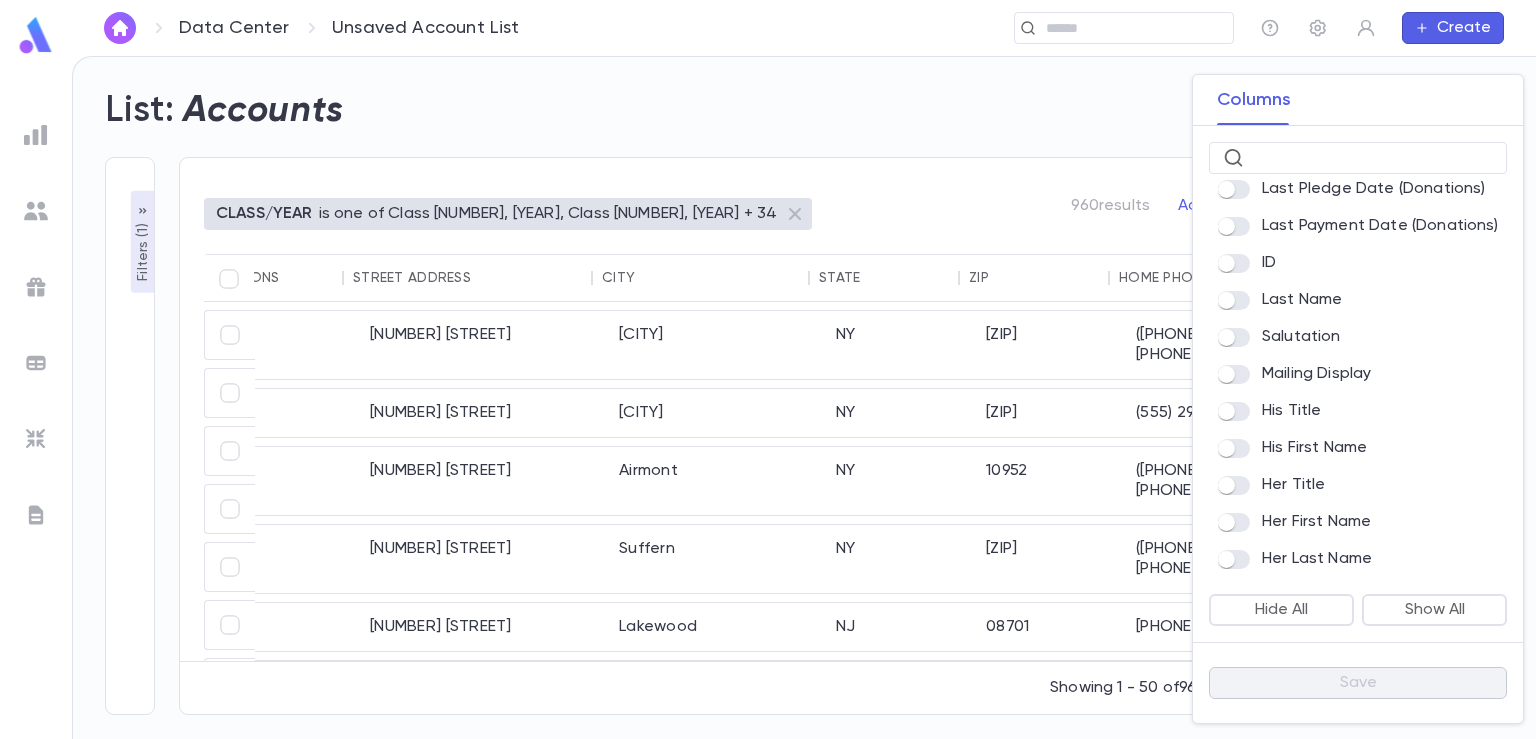 scroll, scrollTop: 0, scrollLeft: 0, axis: both 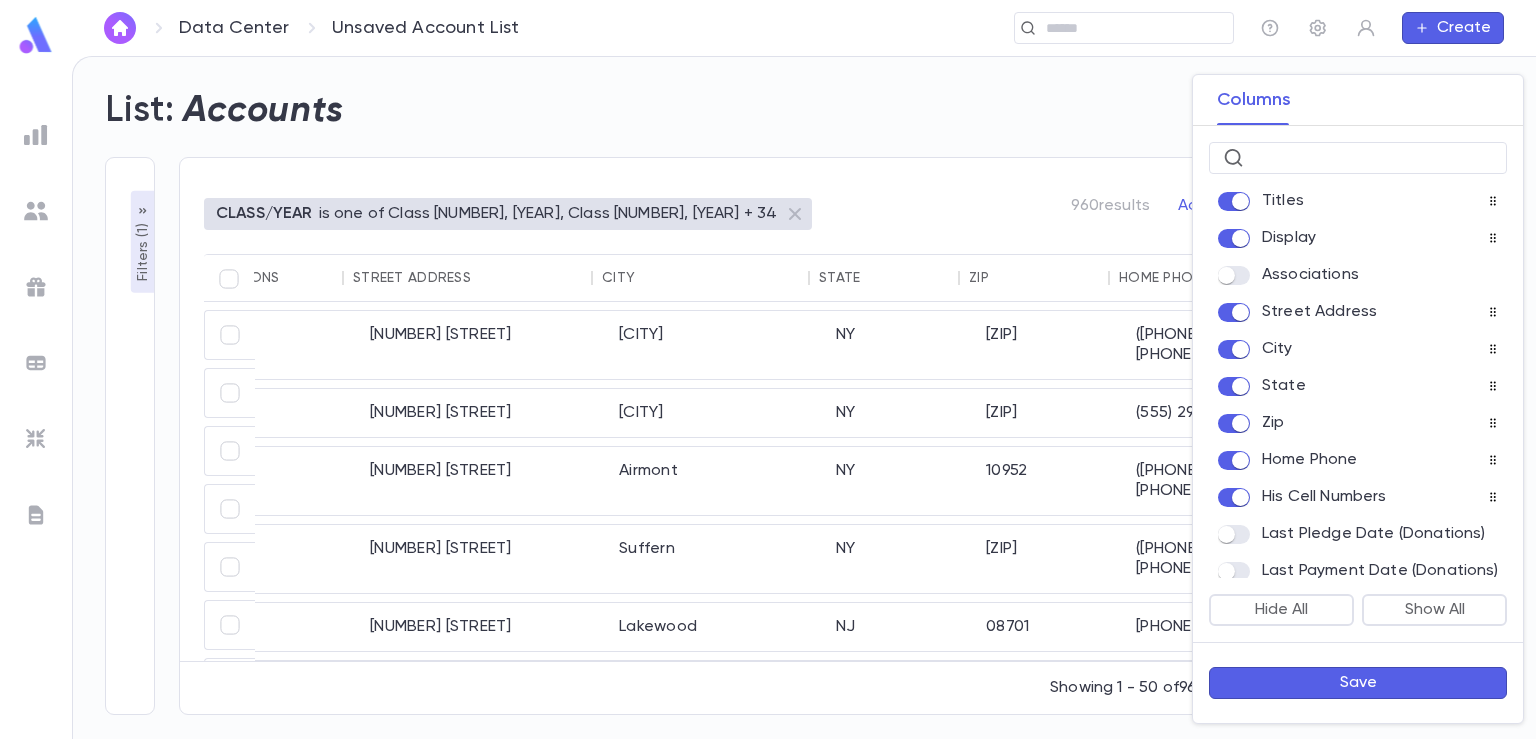 click on "Save" at bounding box center [1358, 683] 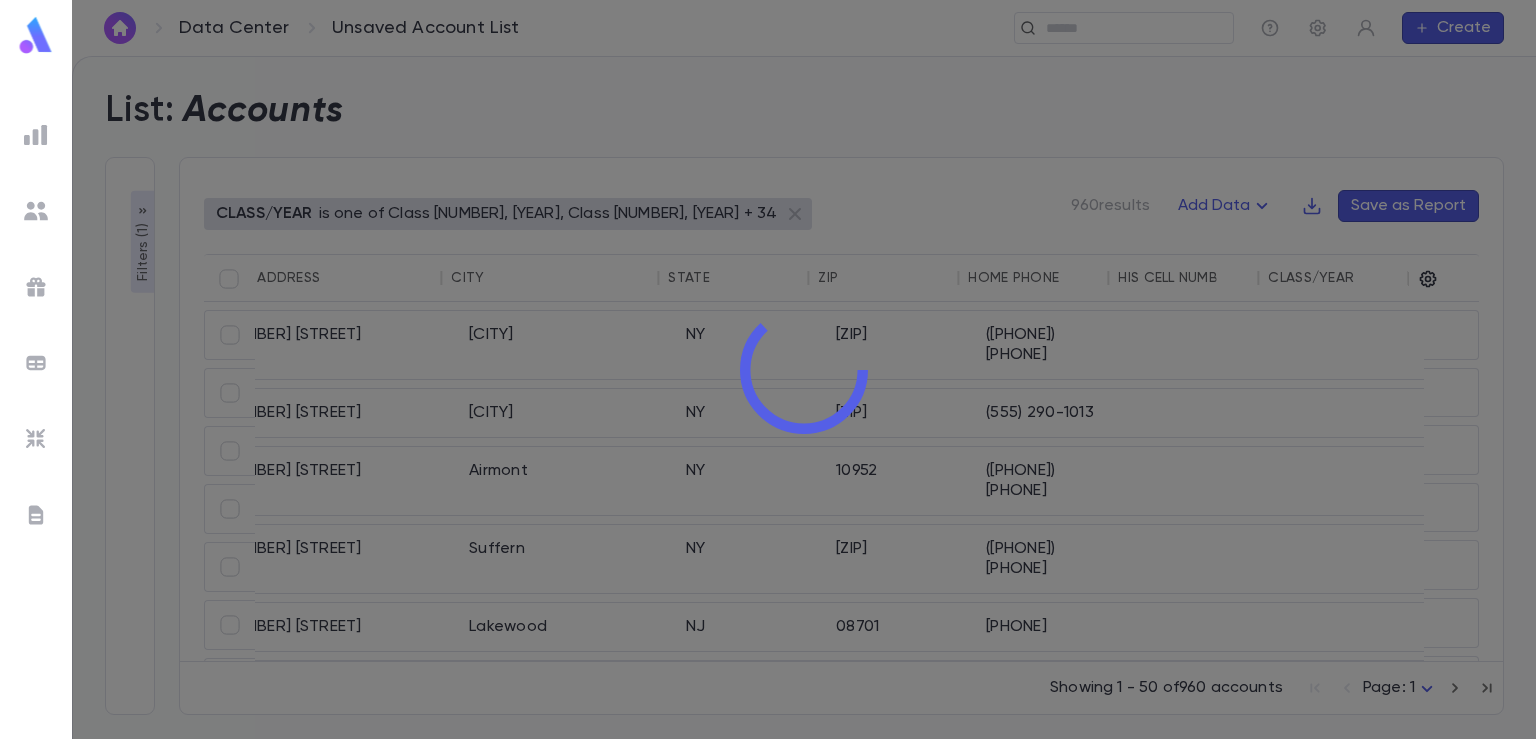 scroll, scrollTop: 0, scrollLeft: 497, axis: horizontal 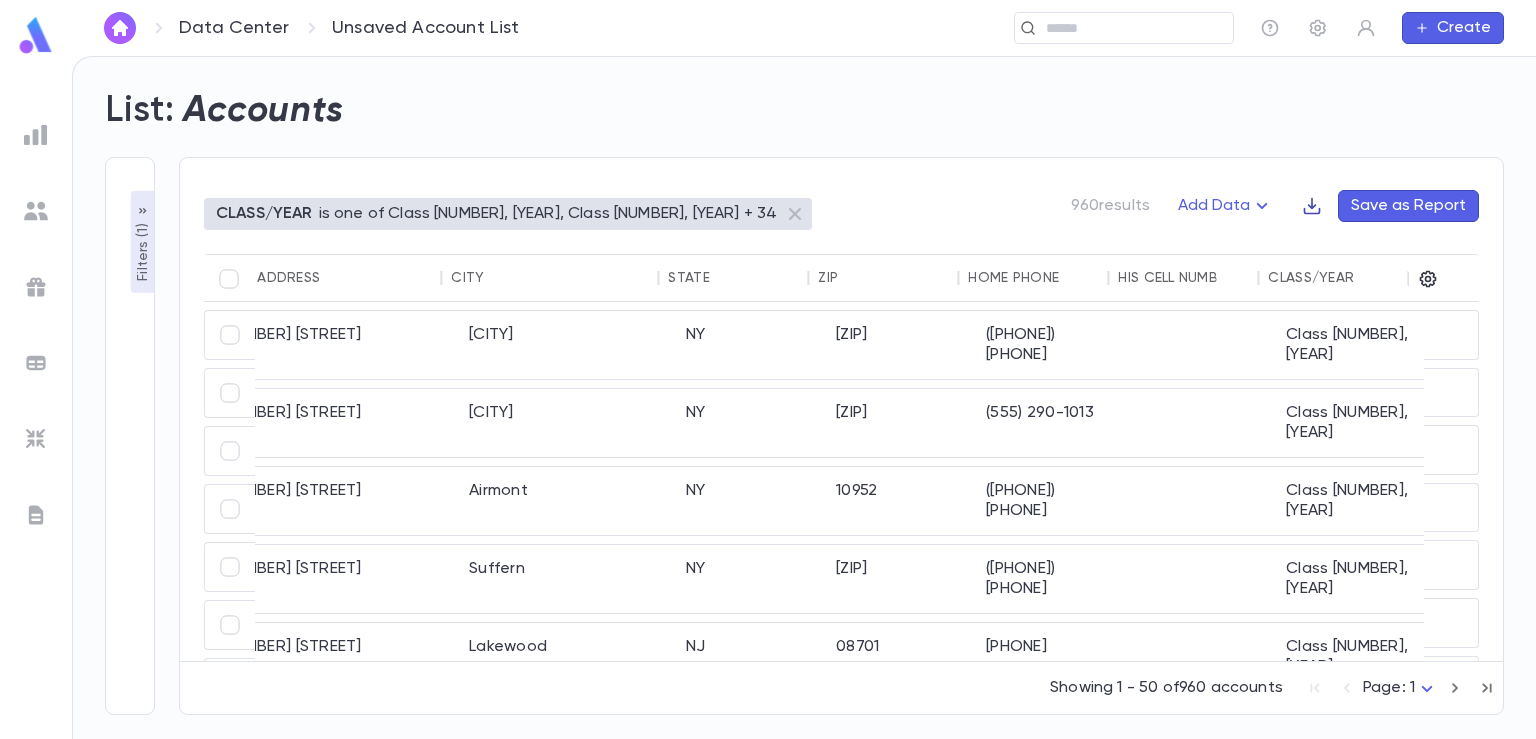 click 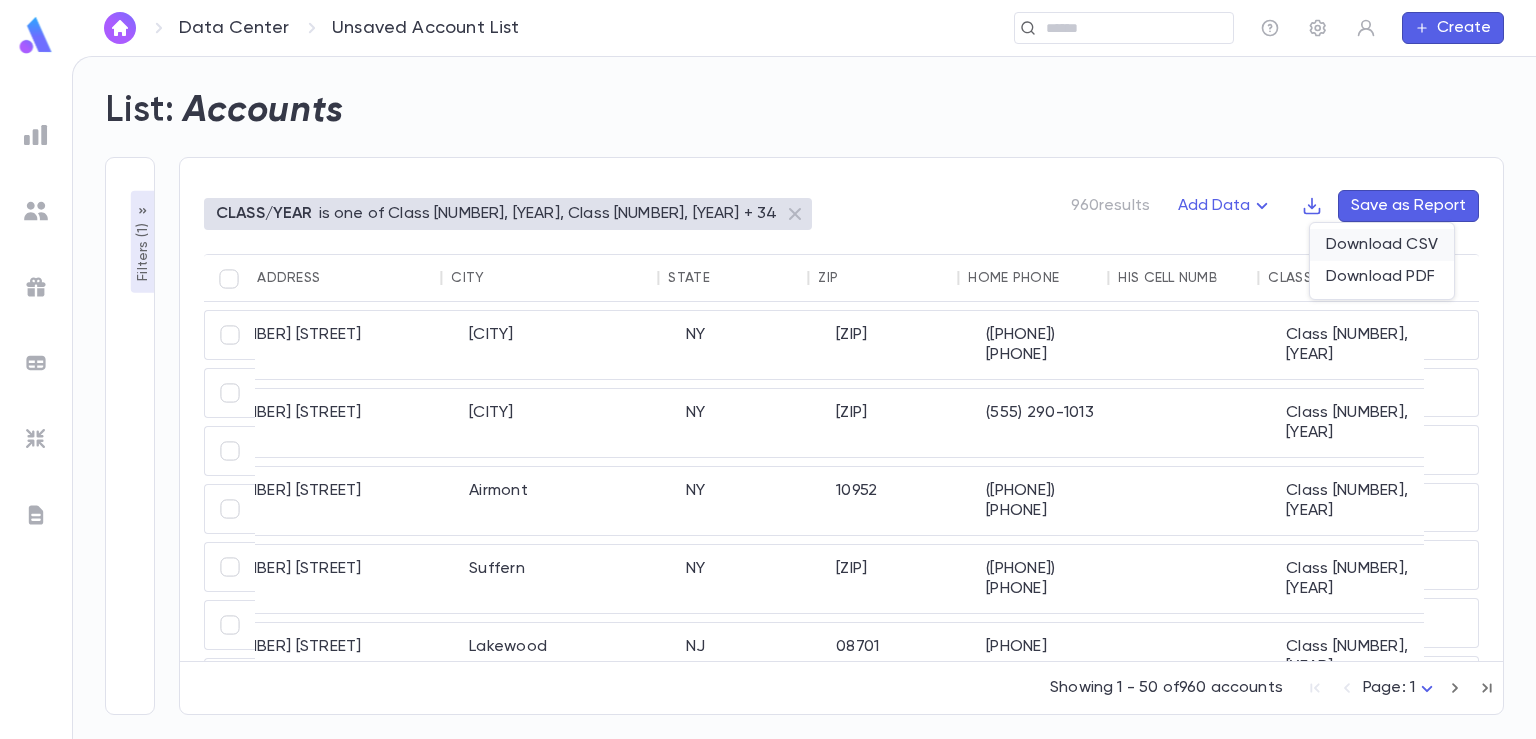 click on "Download CSV" at bounding box center [1382, 245] 